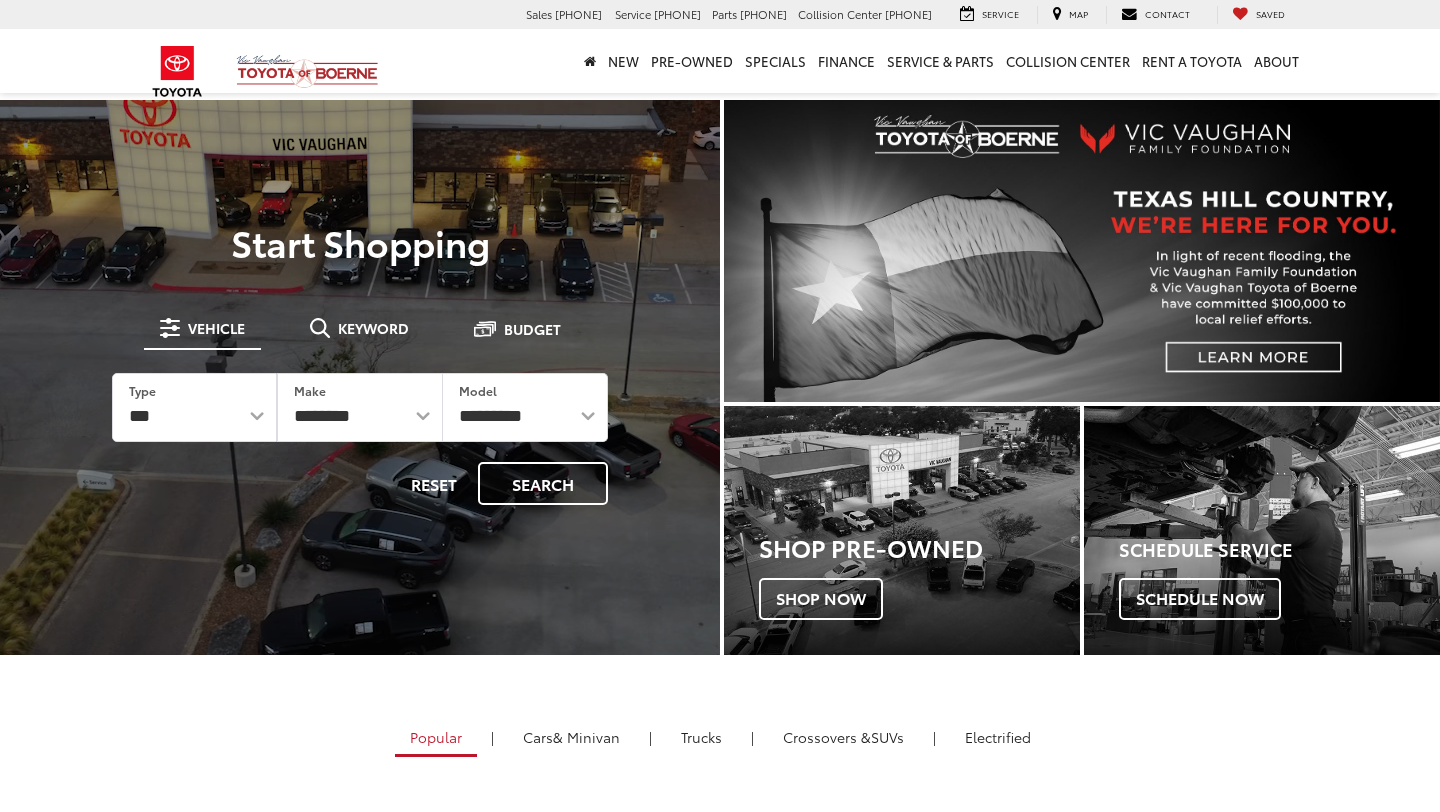 scroll, scrollTop: 0, scrollLeft: 0, axis: both 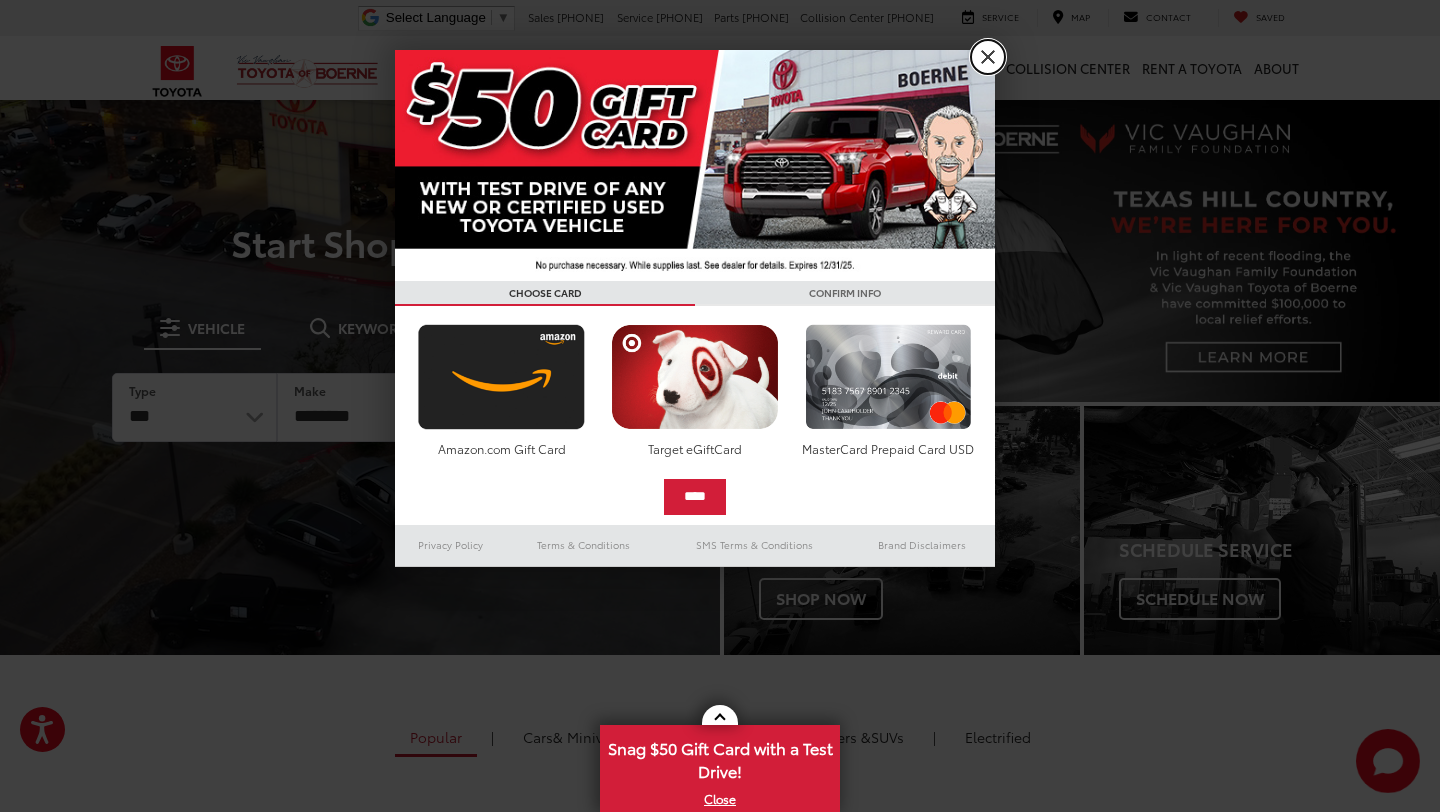 click on "X" at bounding box center (988, 57) 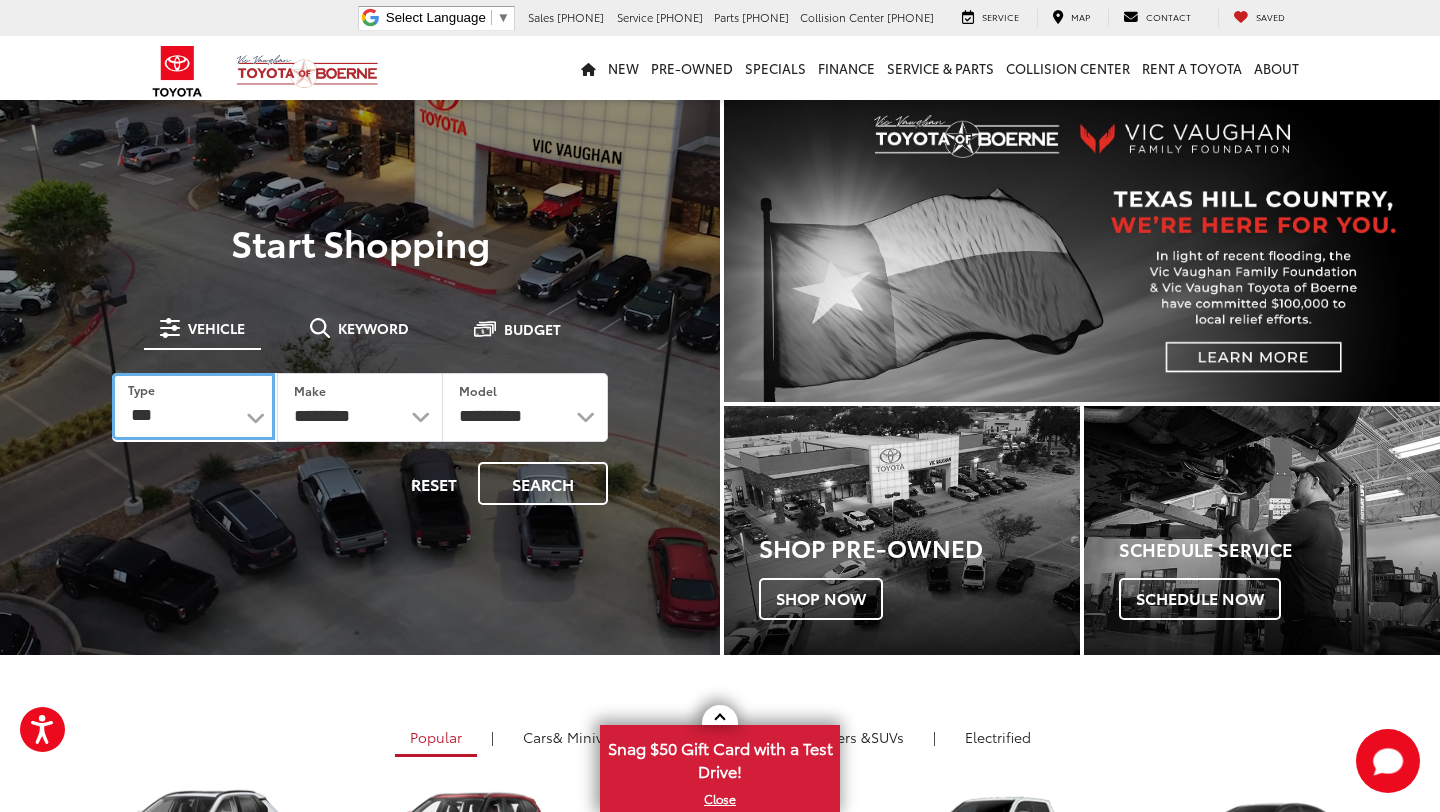 click on "***
***
****
*********" at bounding box center [193, 406] 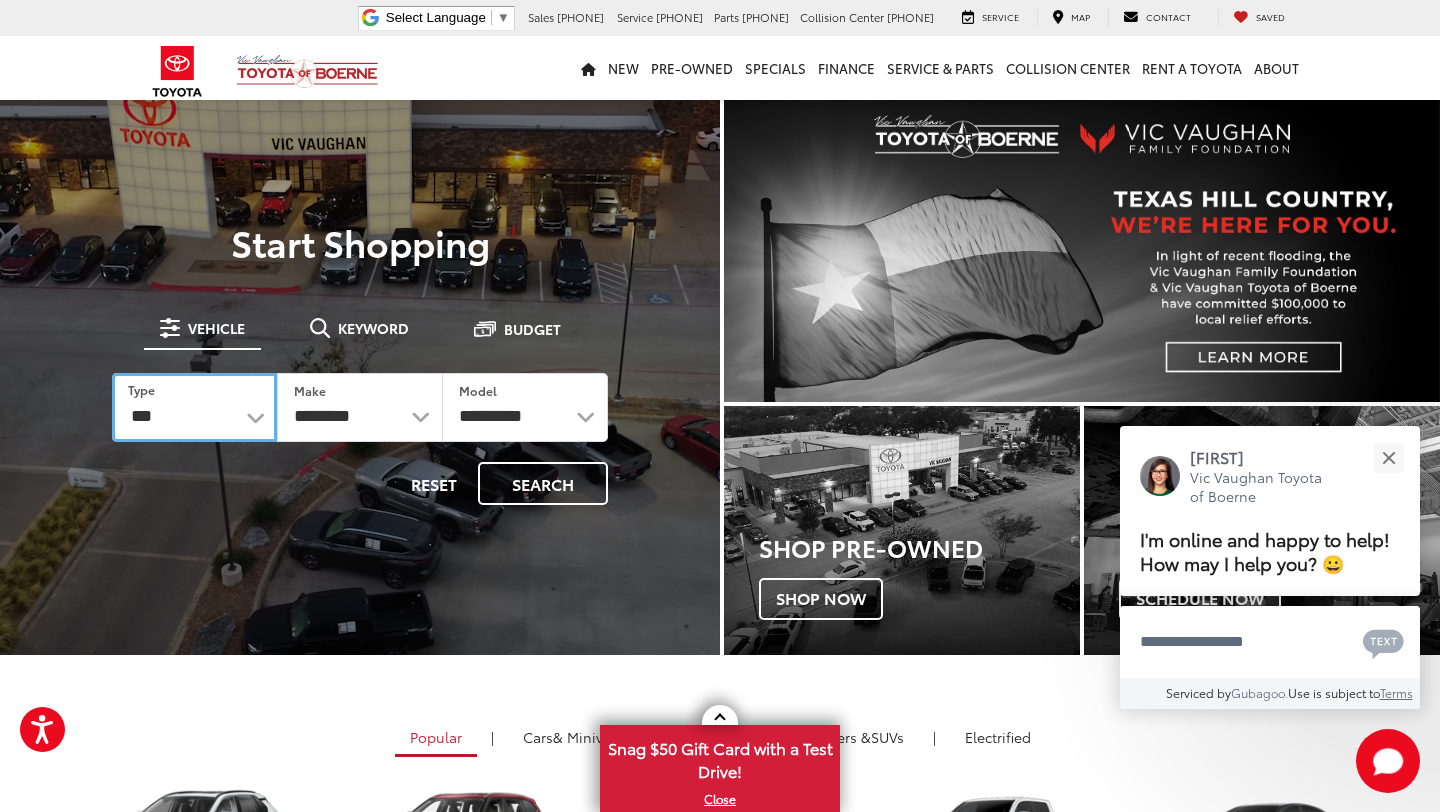 select on "******" 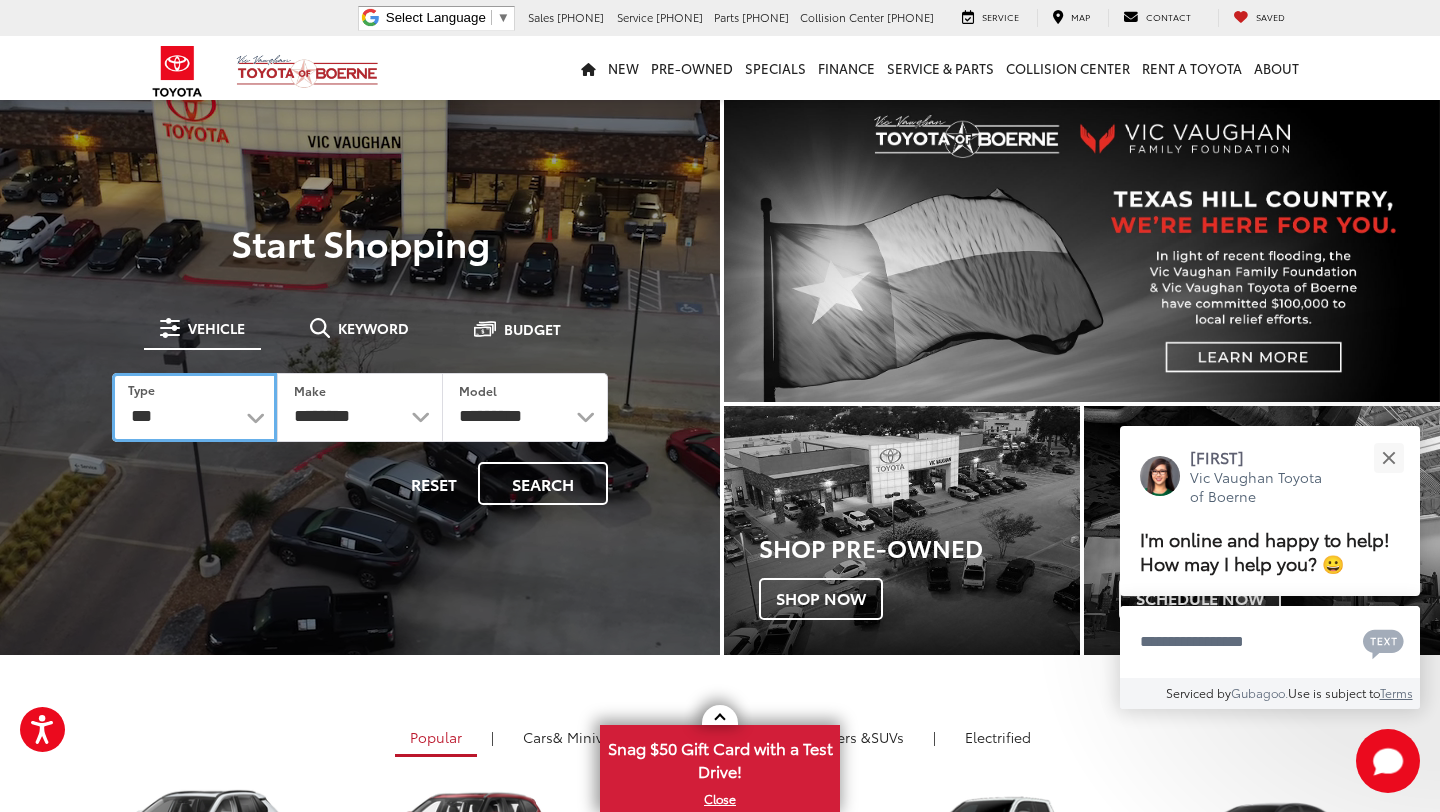 select 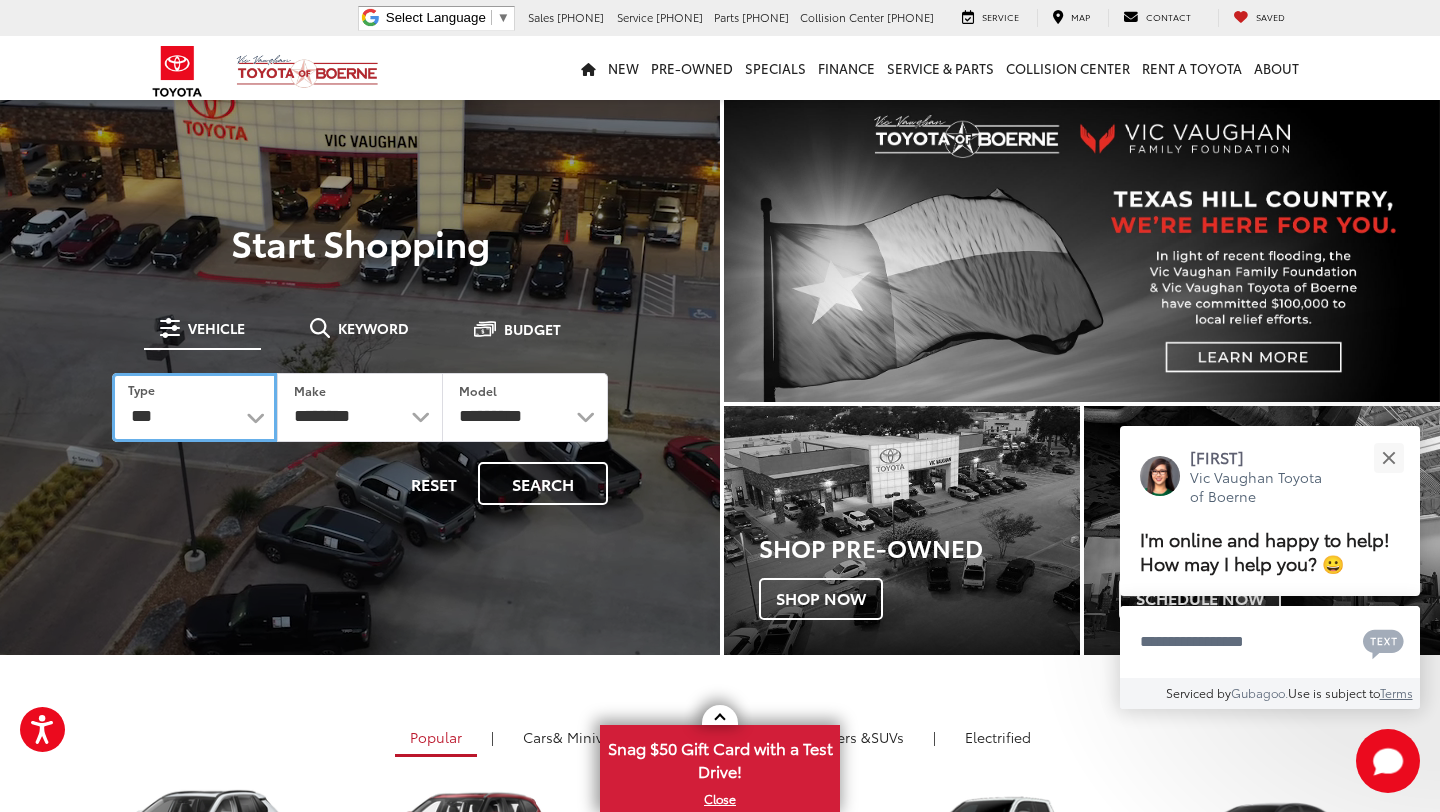 select 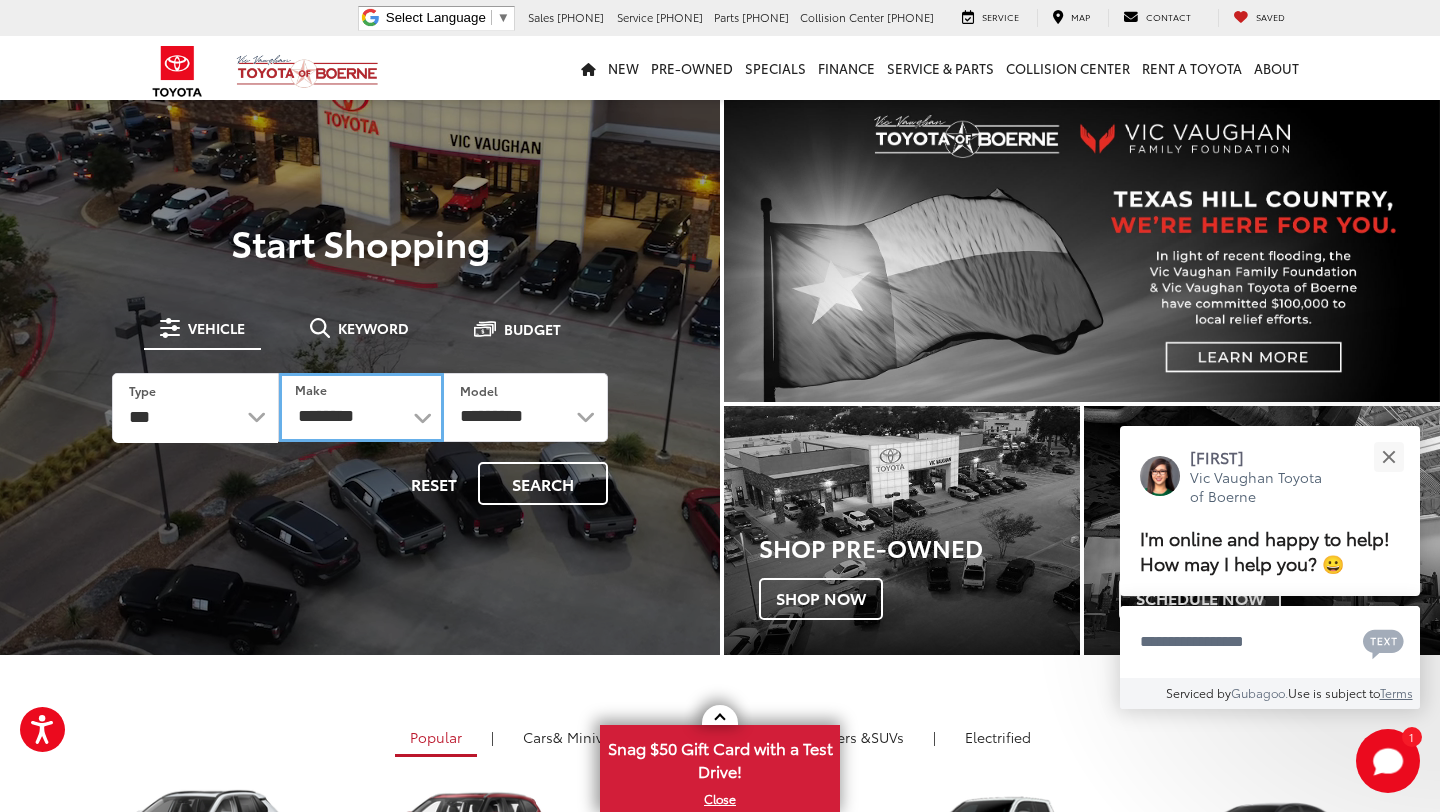 click on "**********" at bounding box center (361, 407) 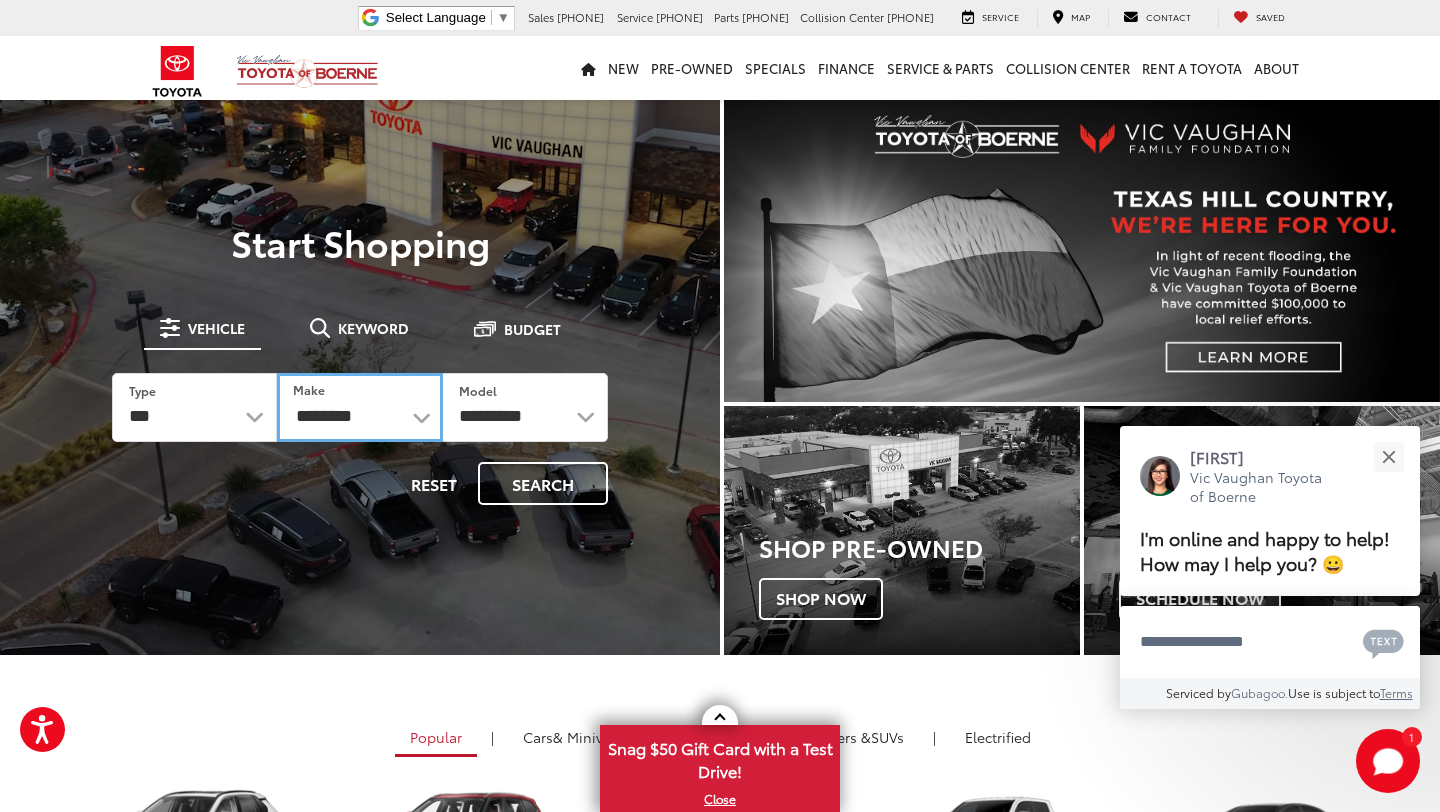 select on "*******" 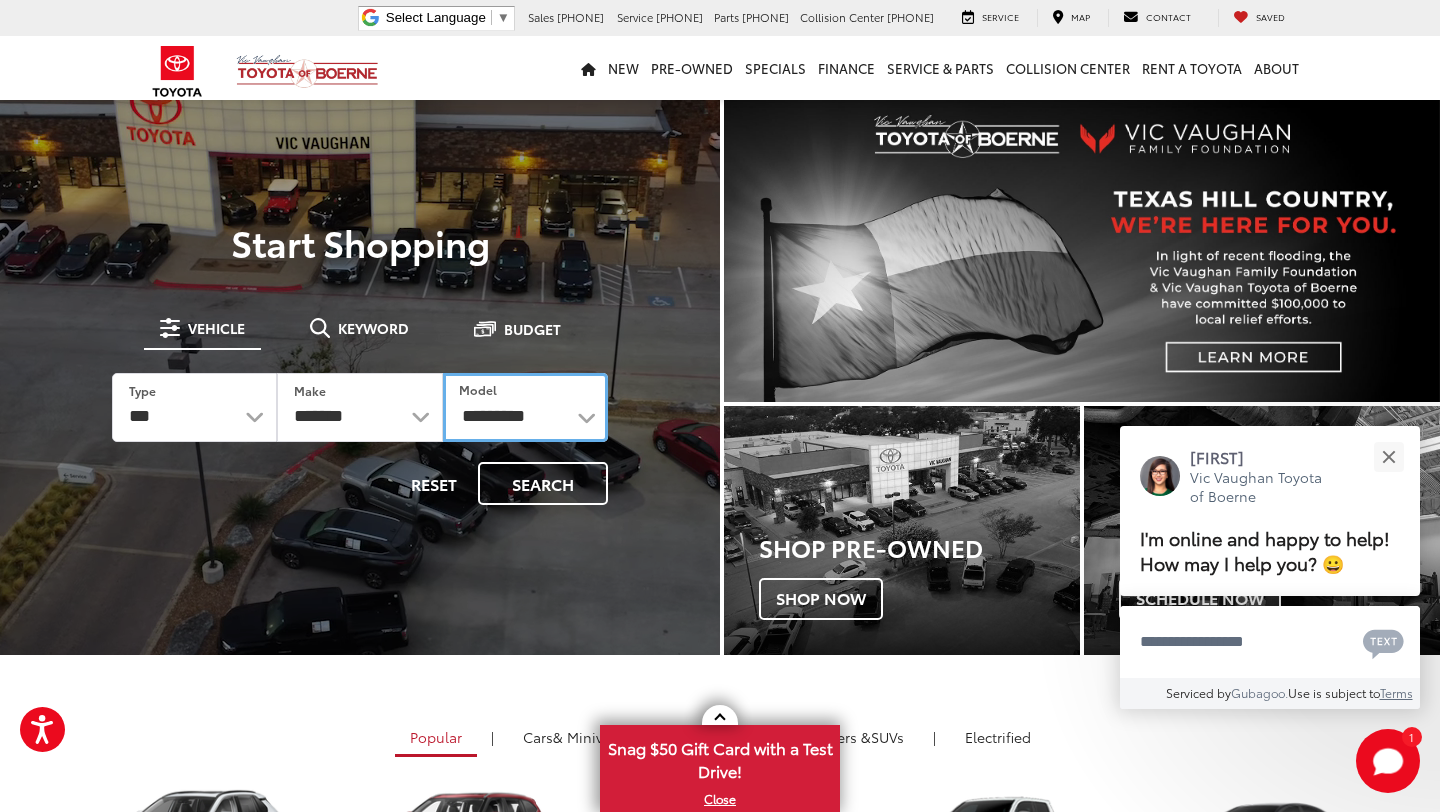 click on "********* *** ********" at bounding box center [525, 407] 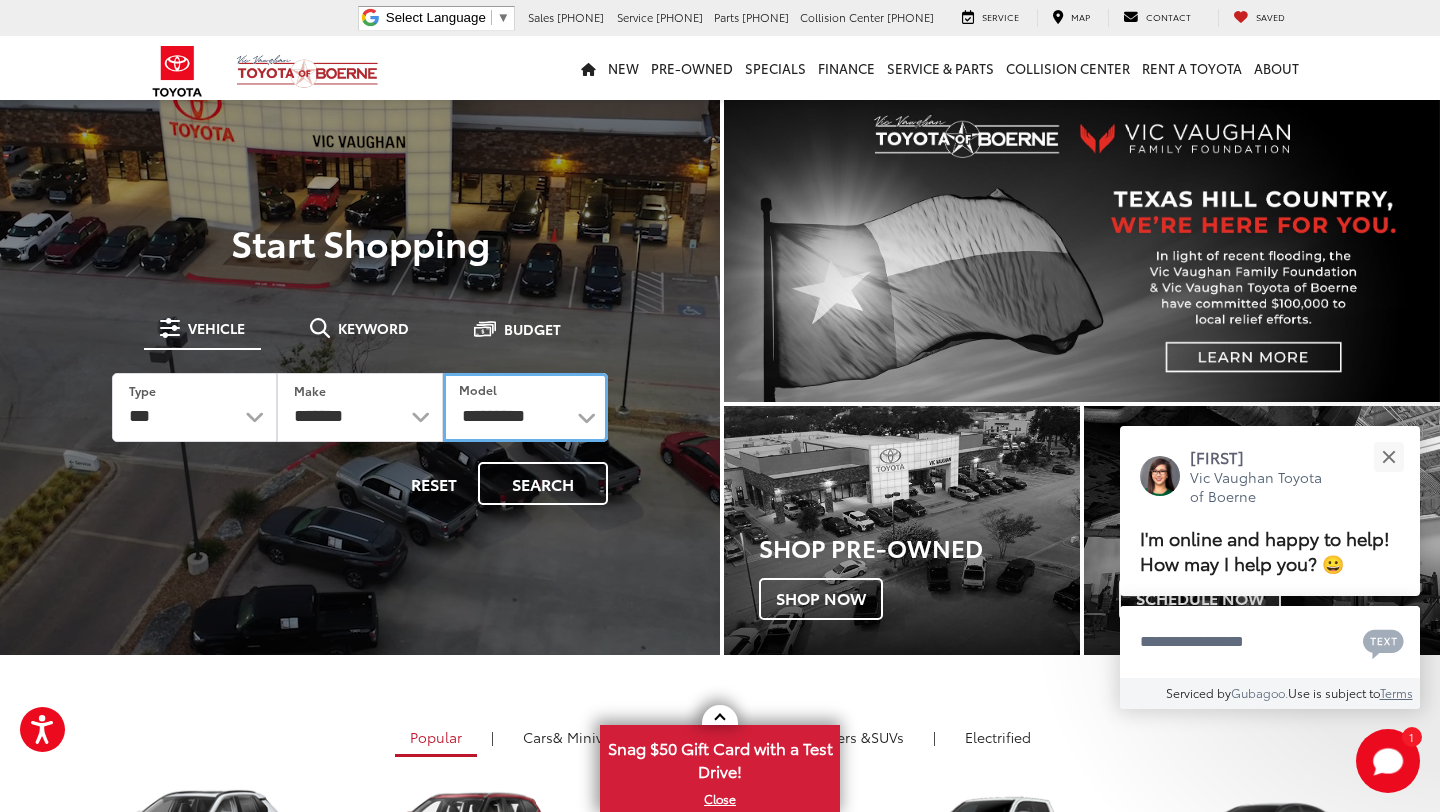 select on "***" 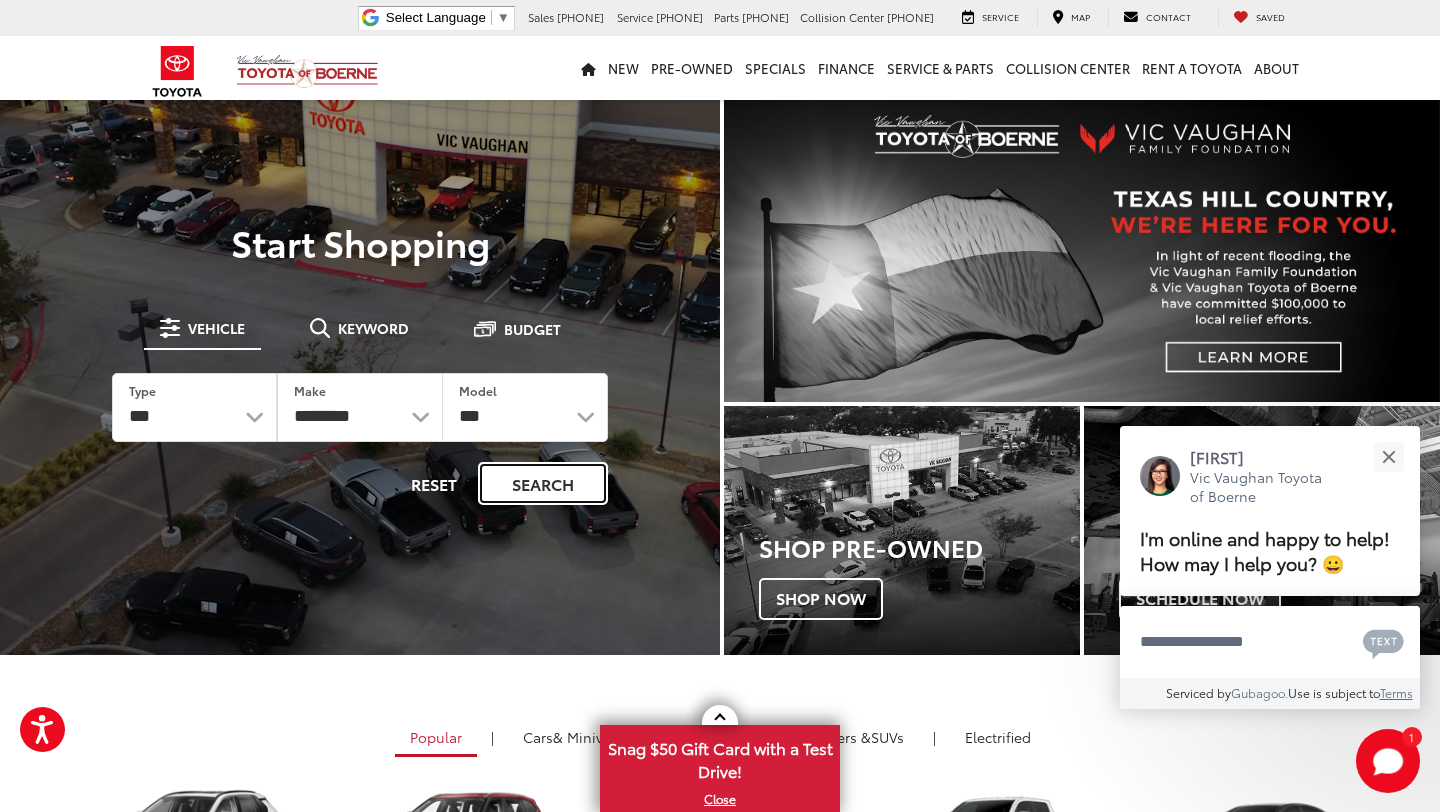 click on "Search" at bounding box center [543, 483] 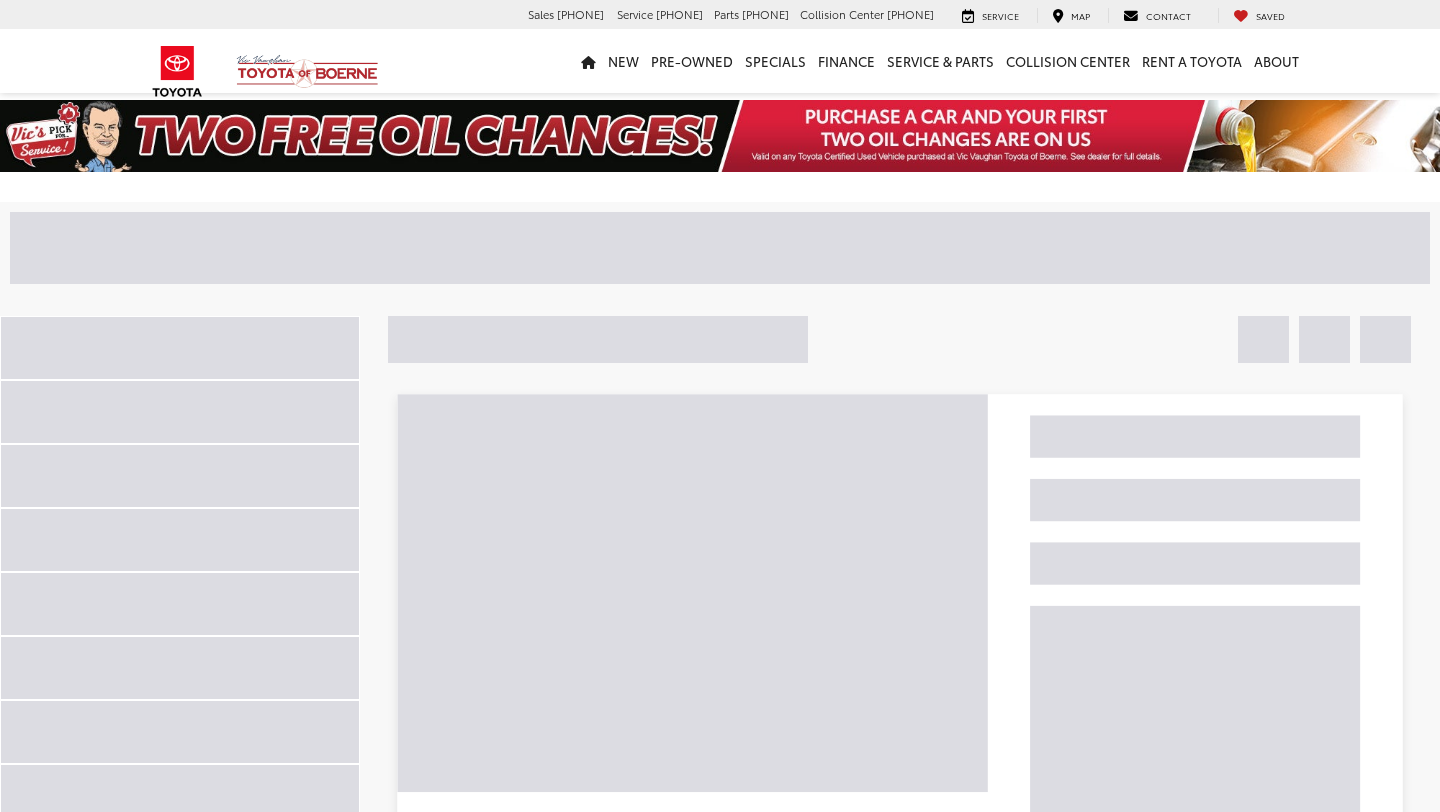 scroll, scrollTop: 0, scrollLeft: 0, axis: both 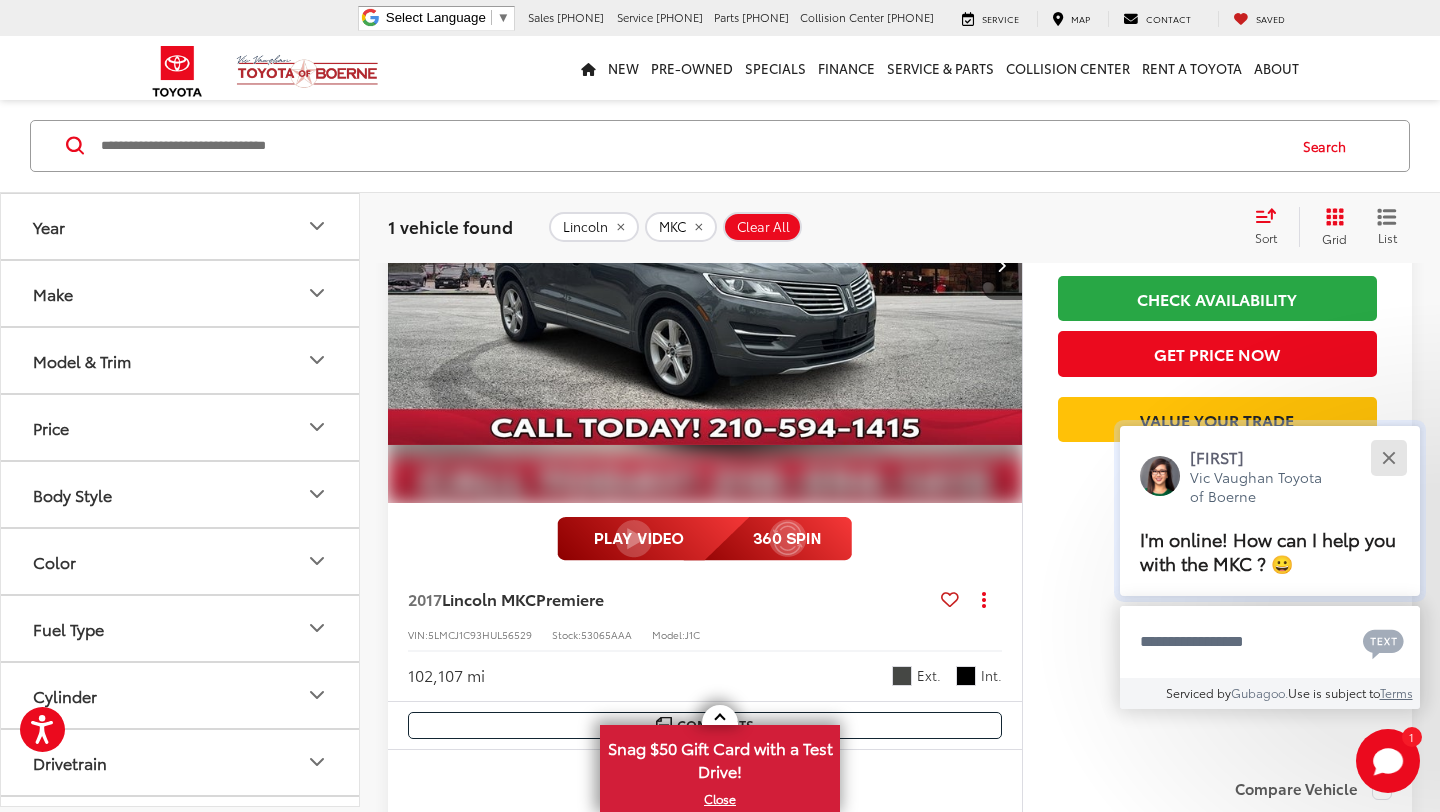 click at bounding box center [1388, 457] 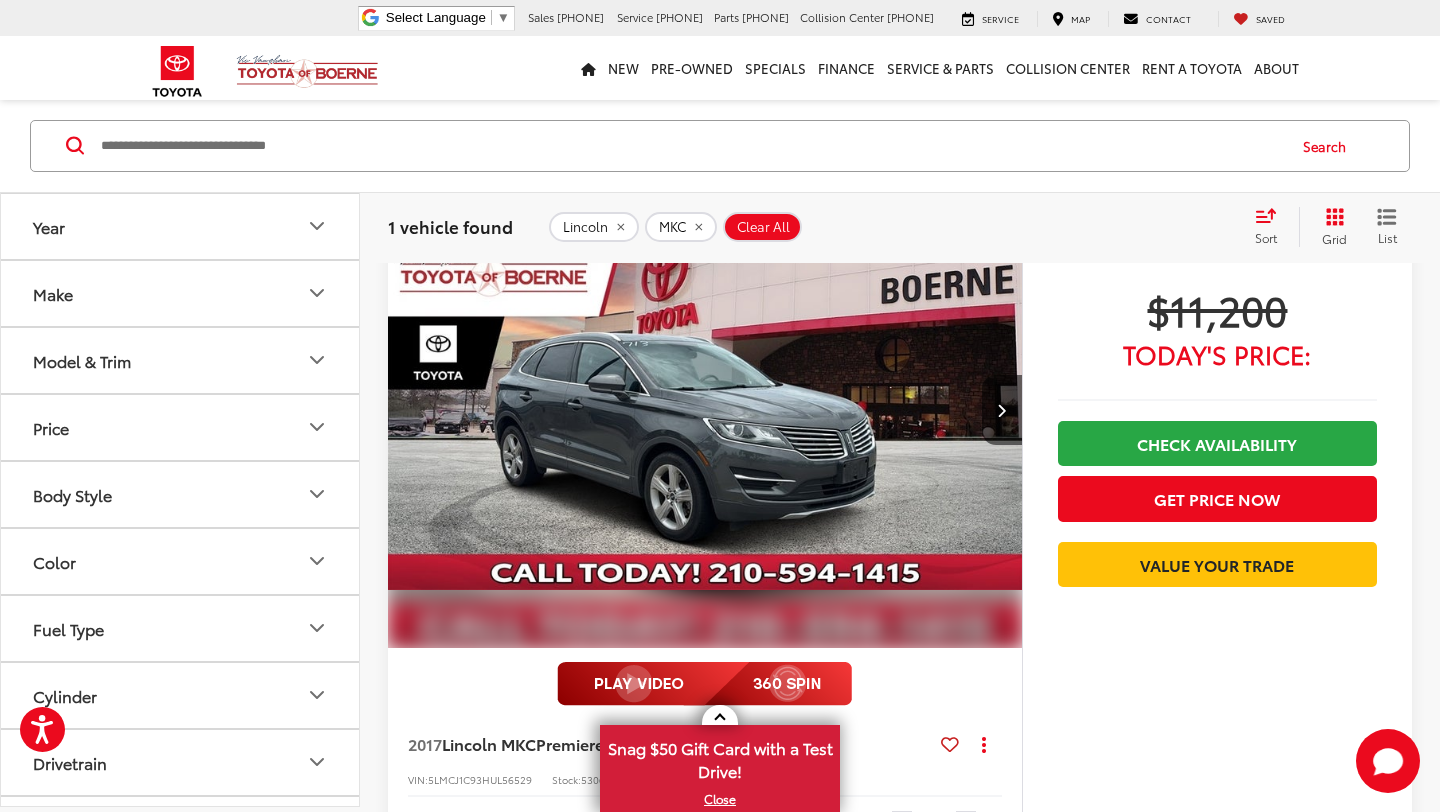 scroll, scrollTop: 192, scrollLeft: 0, axis: vertical 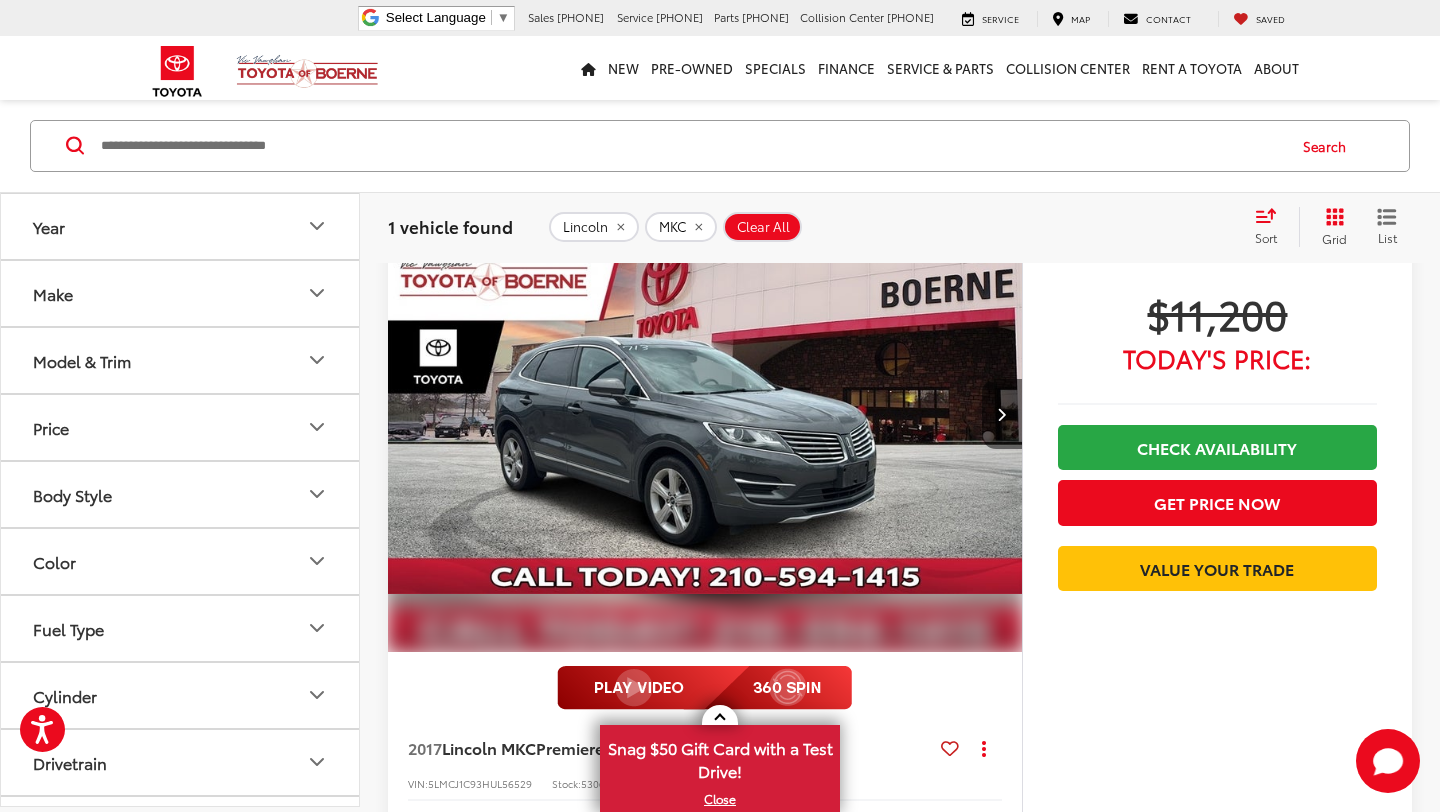 click at bounding box center [1002, 414] 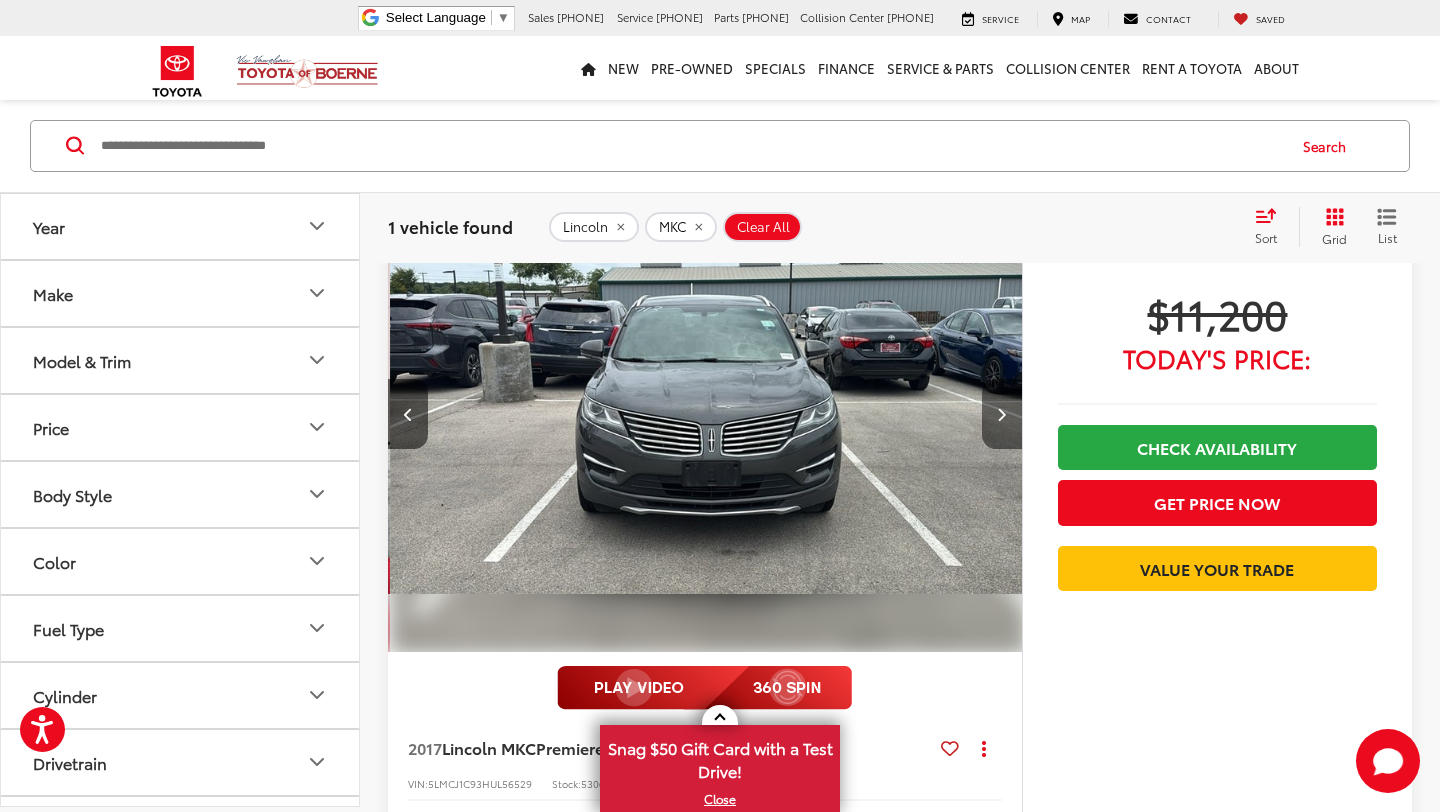scroll, scrollTop: 0, scrollLeft: 637, axis: horizontal 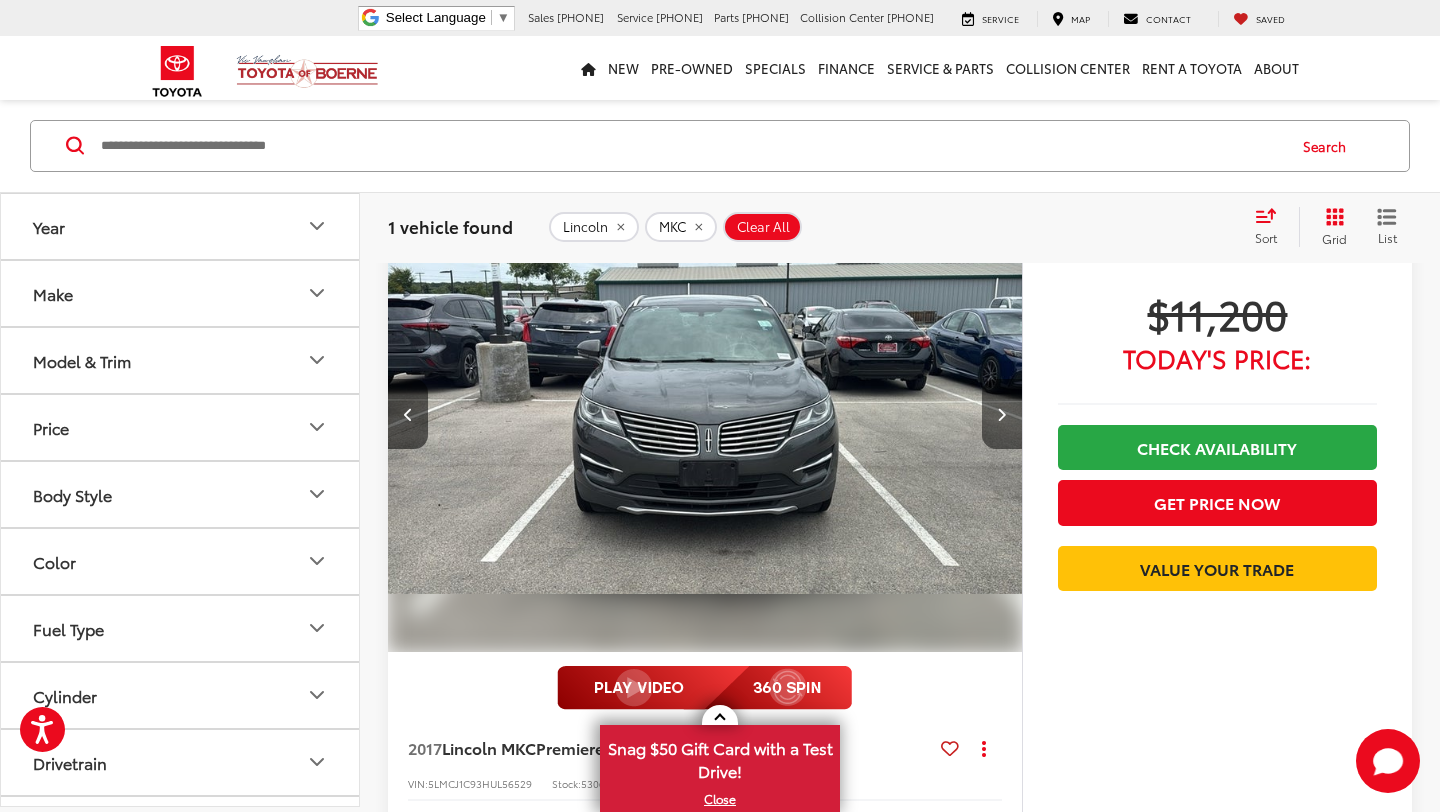 click at bounding box center (1002, 414) 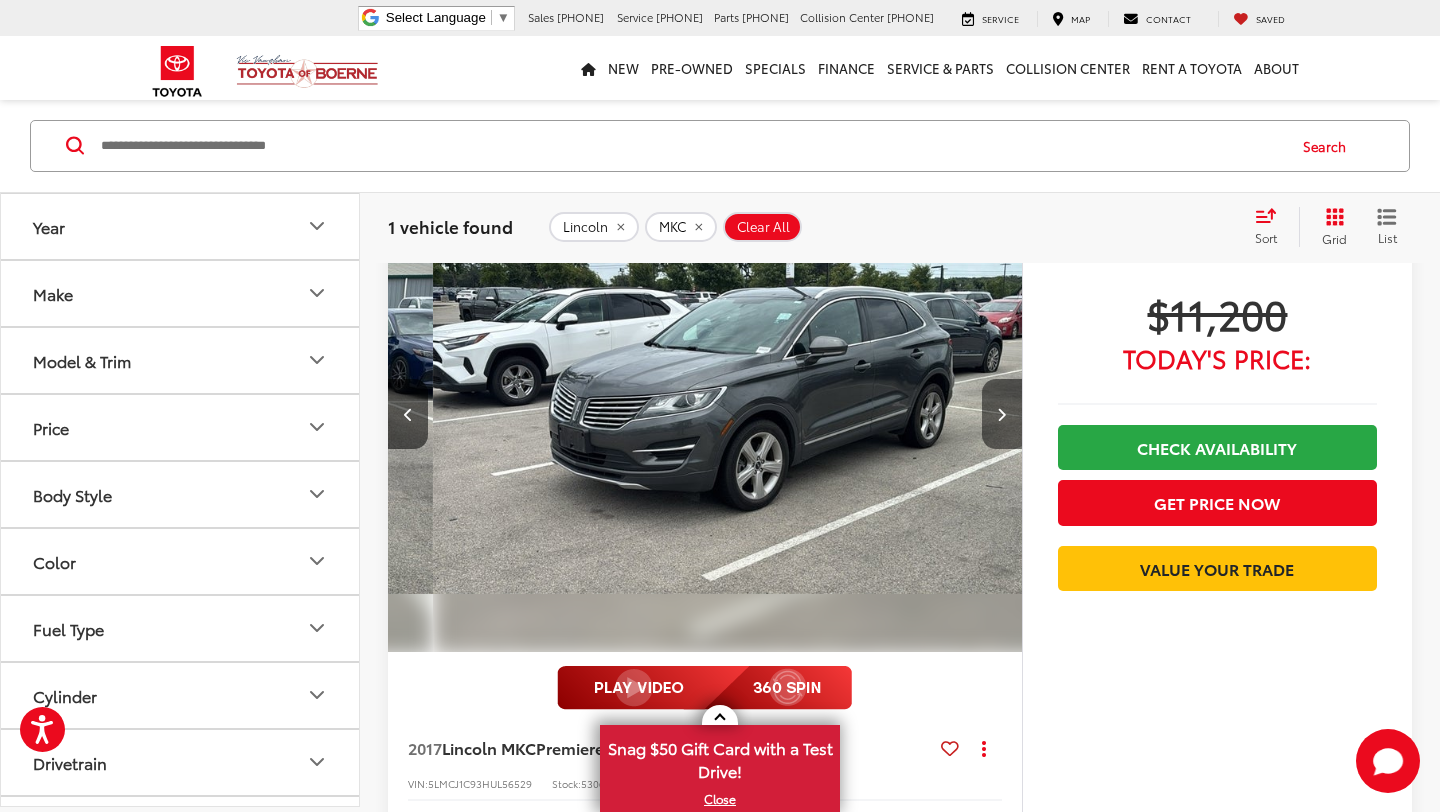 scroll, scrollTop: 0, scrollLeft: 1274, axis: horizontal 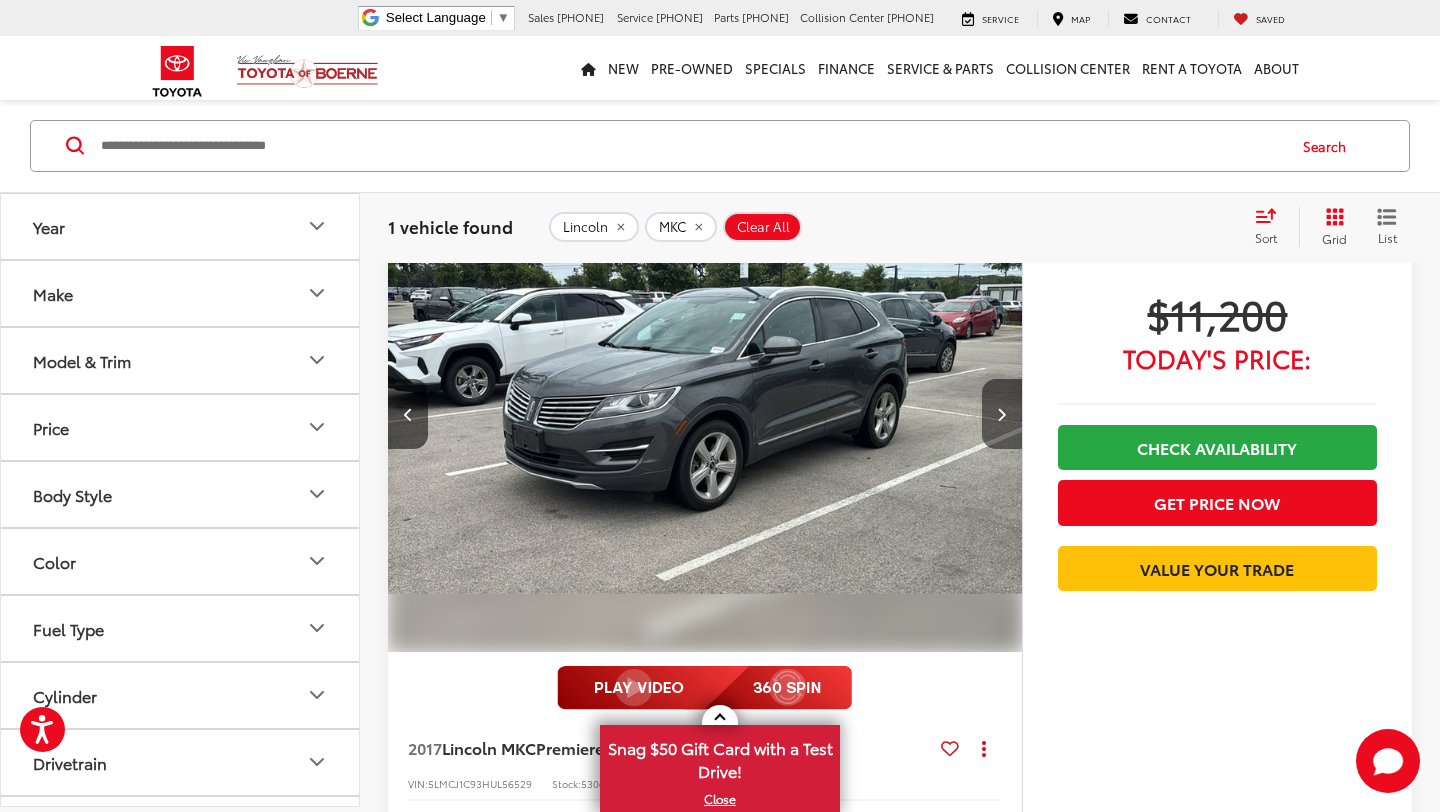 click at bounding box center [1002, 414] 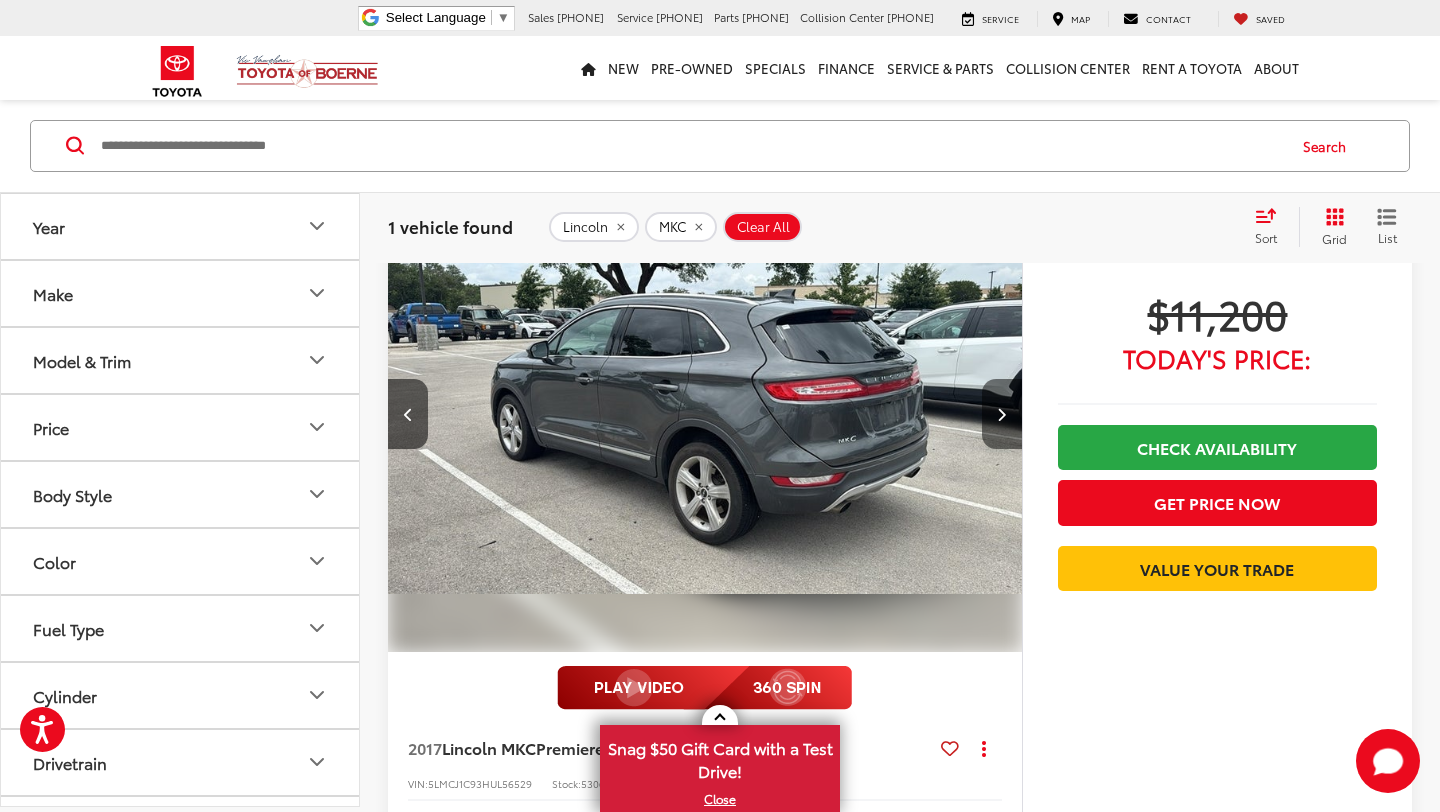 click at bounding box center (1002, 414) 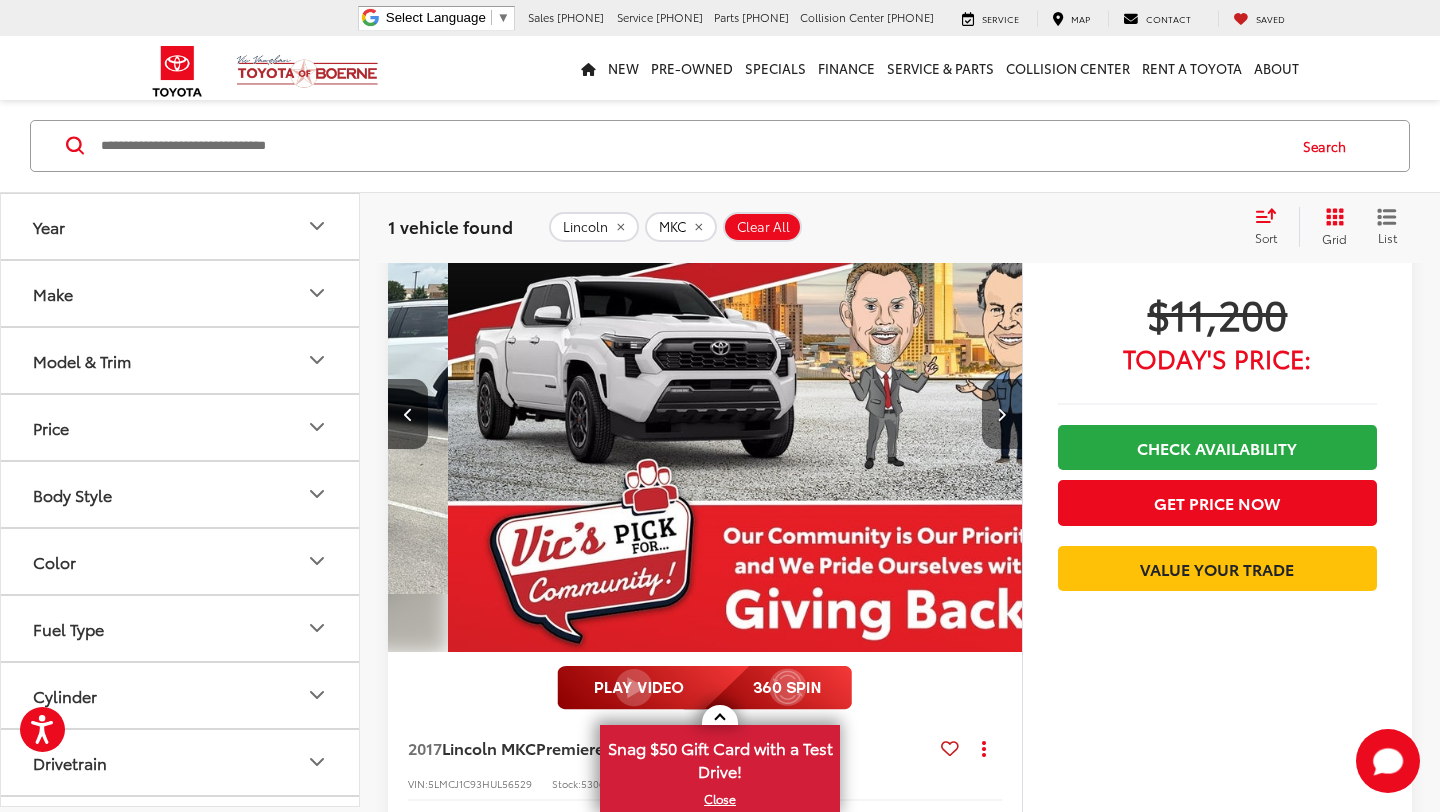 scroll, scrollTop: 0, scrollLeft: 2548, axis: horizontal 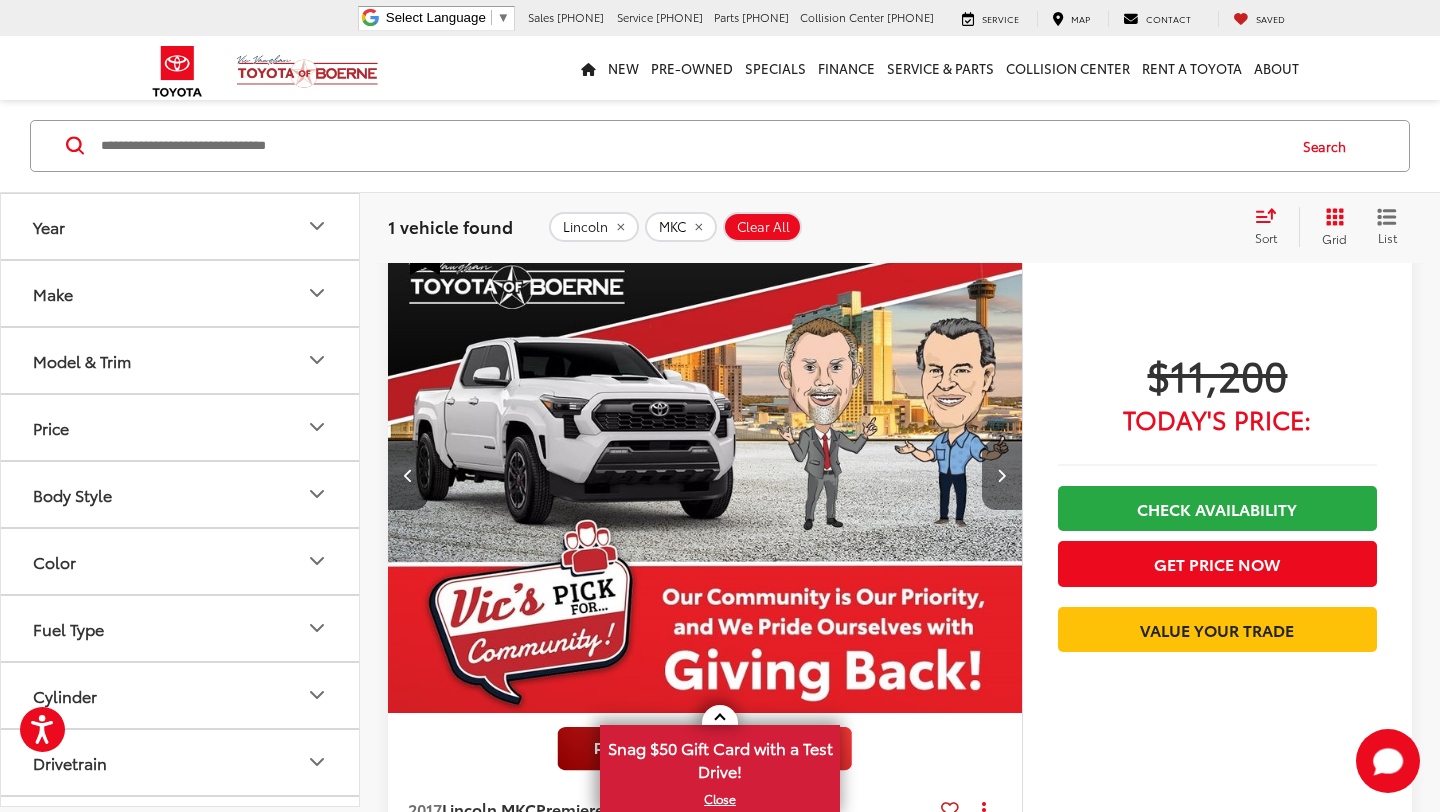 click at bounding box center (1001, 475) 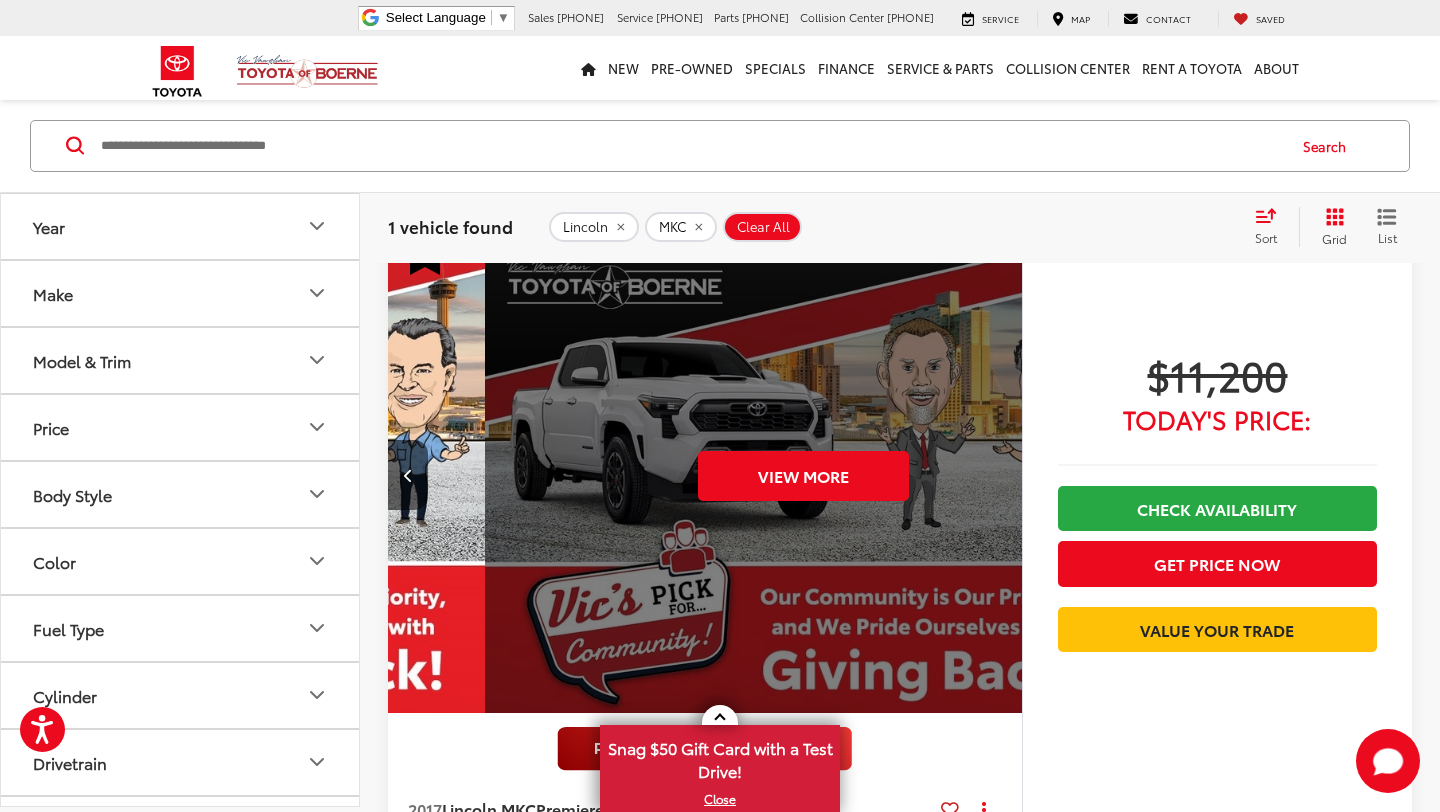 scroll, scrollTop: 0, scrollLeft: 3185, axis: horizontal 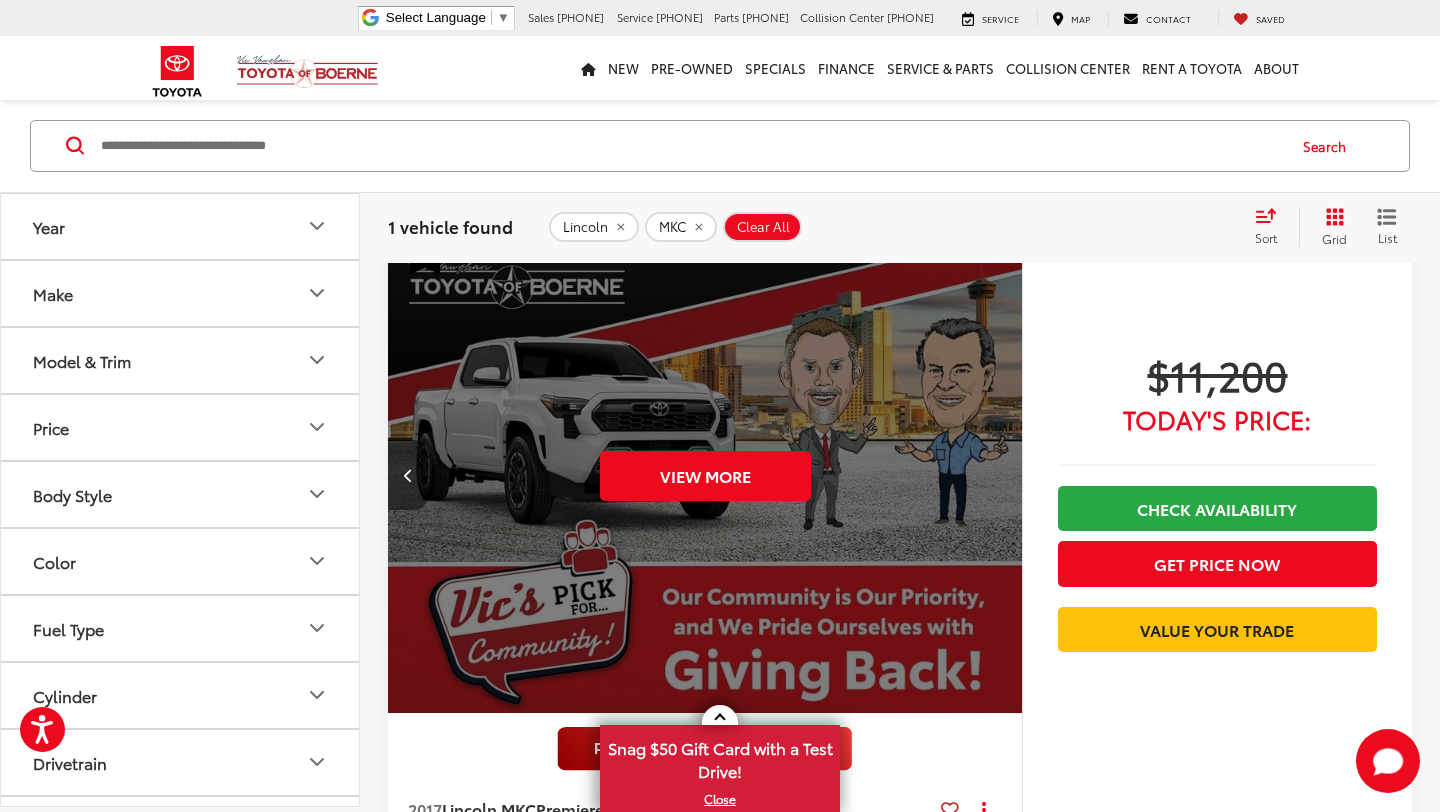 click at bounding box center [408, 475] 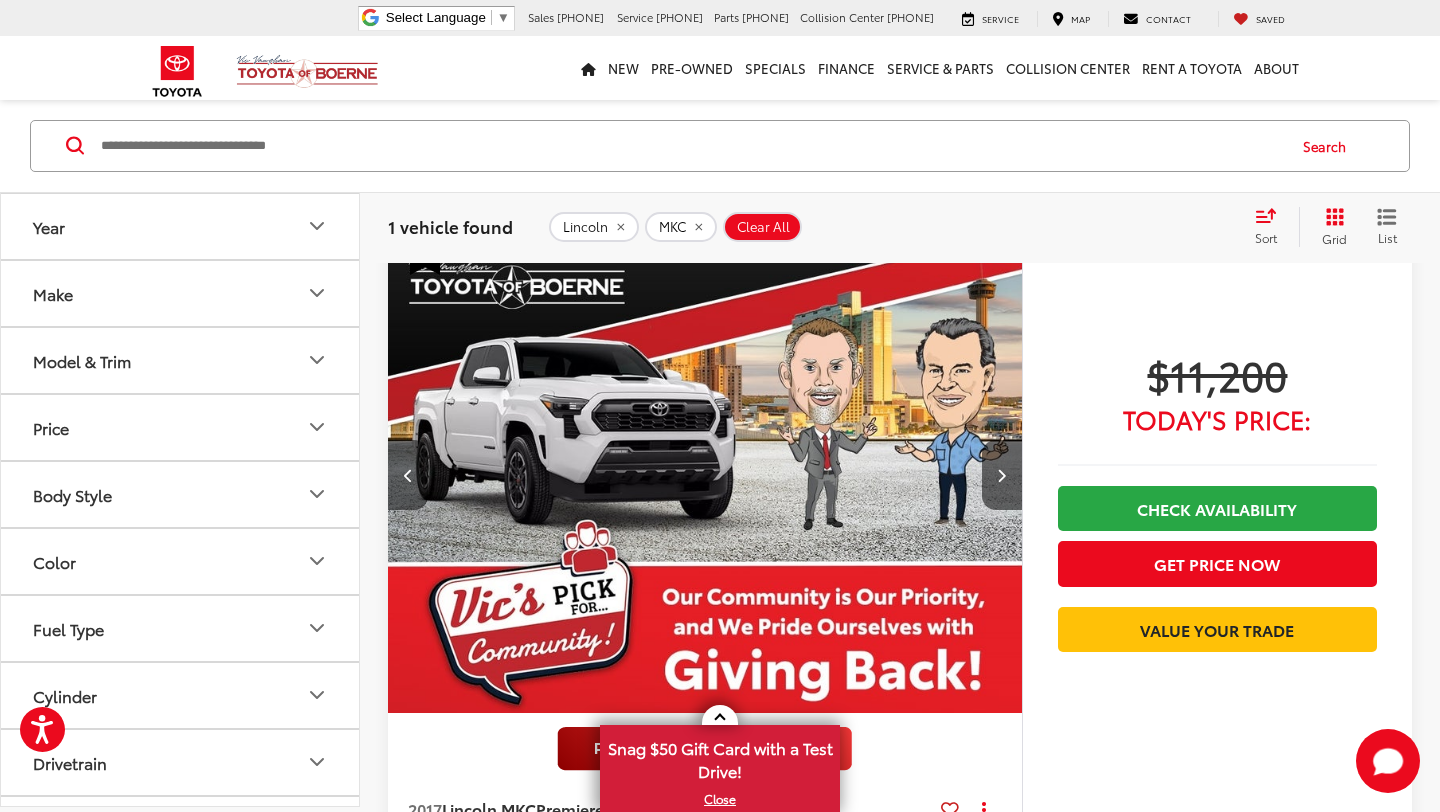 click at bounding box center [408, 475] 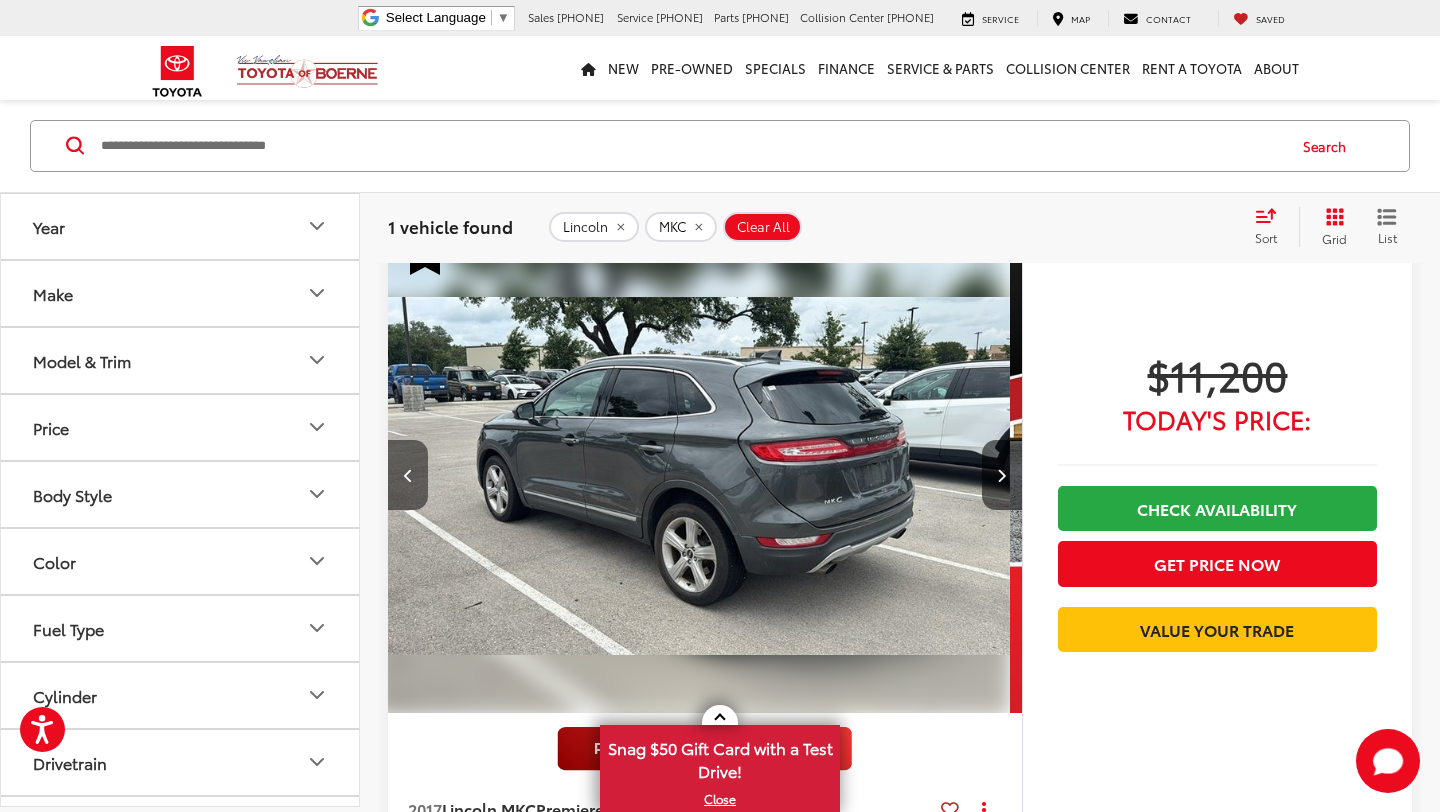 click at bounding box center [408, 475] 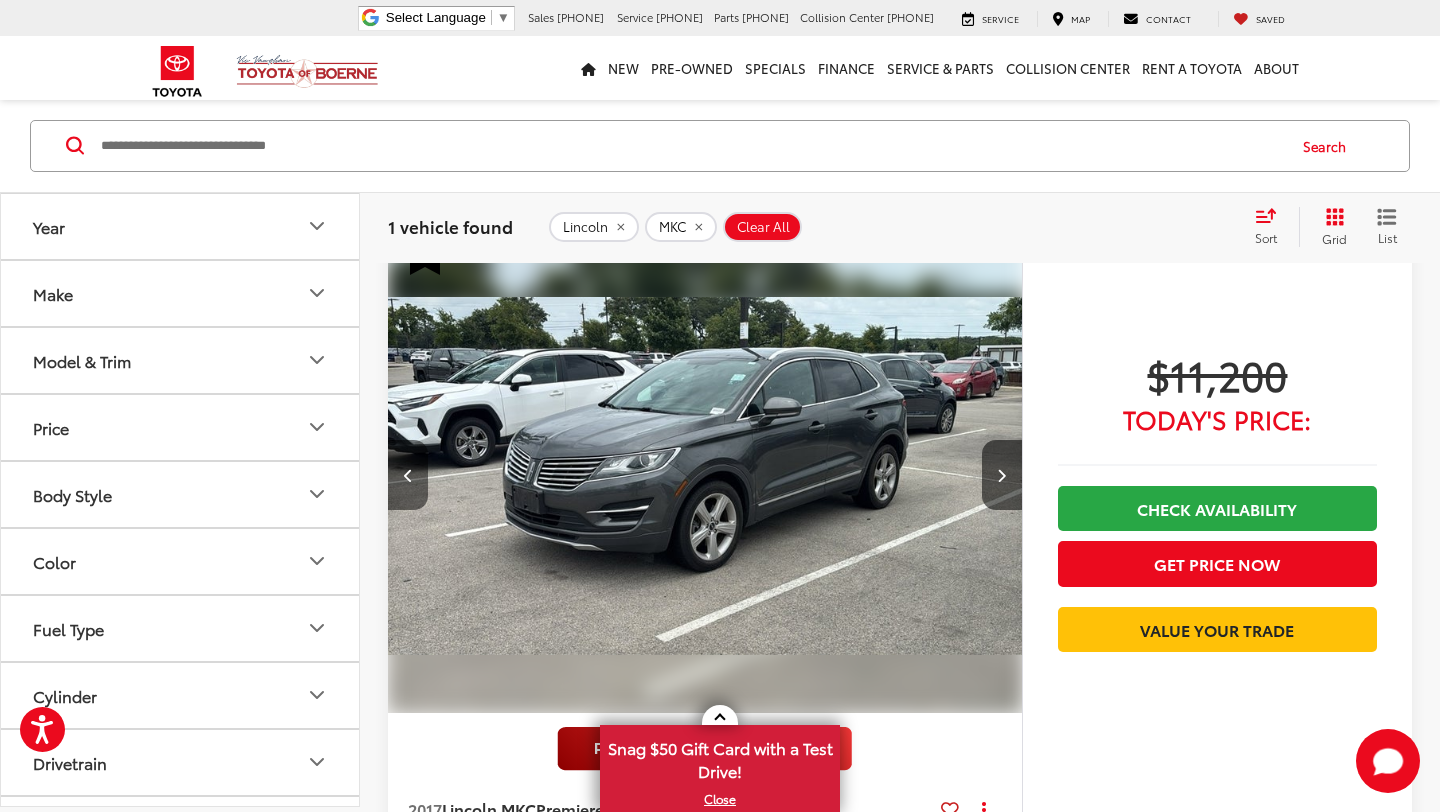 click at bounding box center [408, 475] 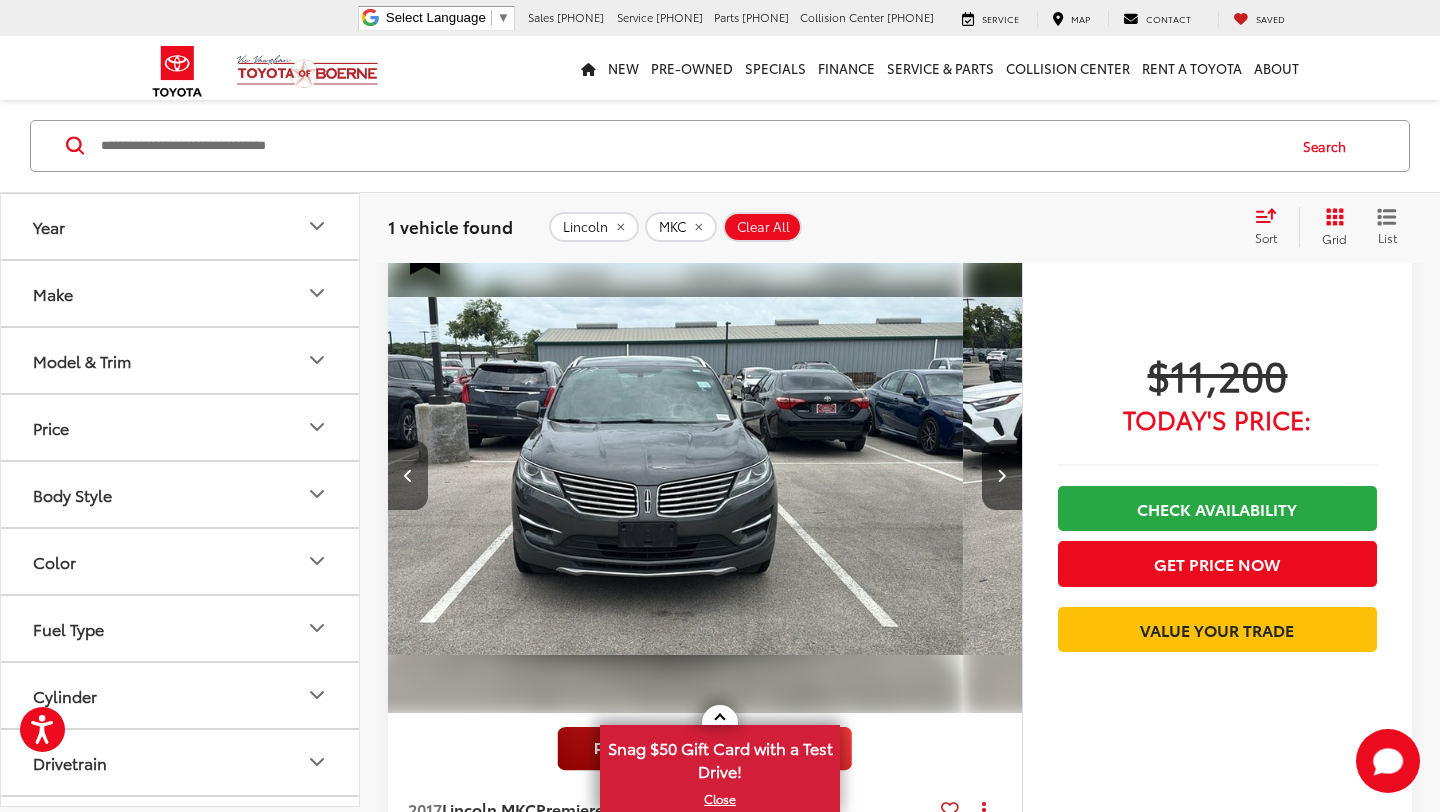 scroll, scrollTop: 0, scrollLeft: 637, axis: horizontal 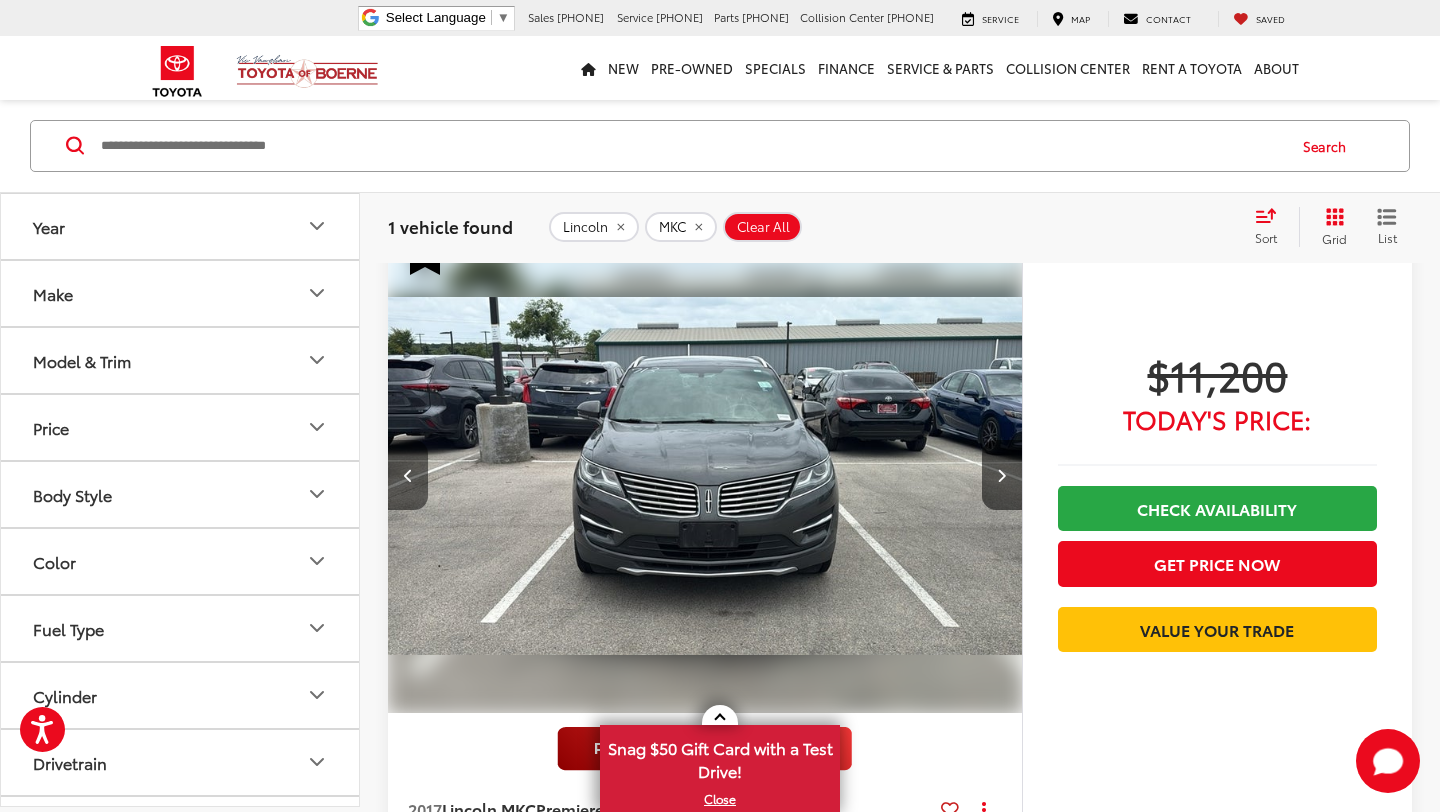 click at bounding box center [408, 475] 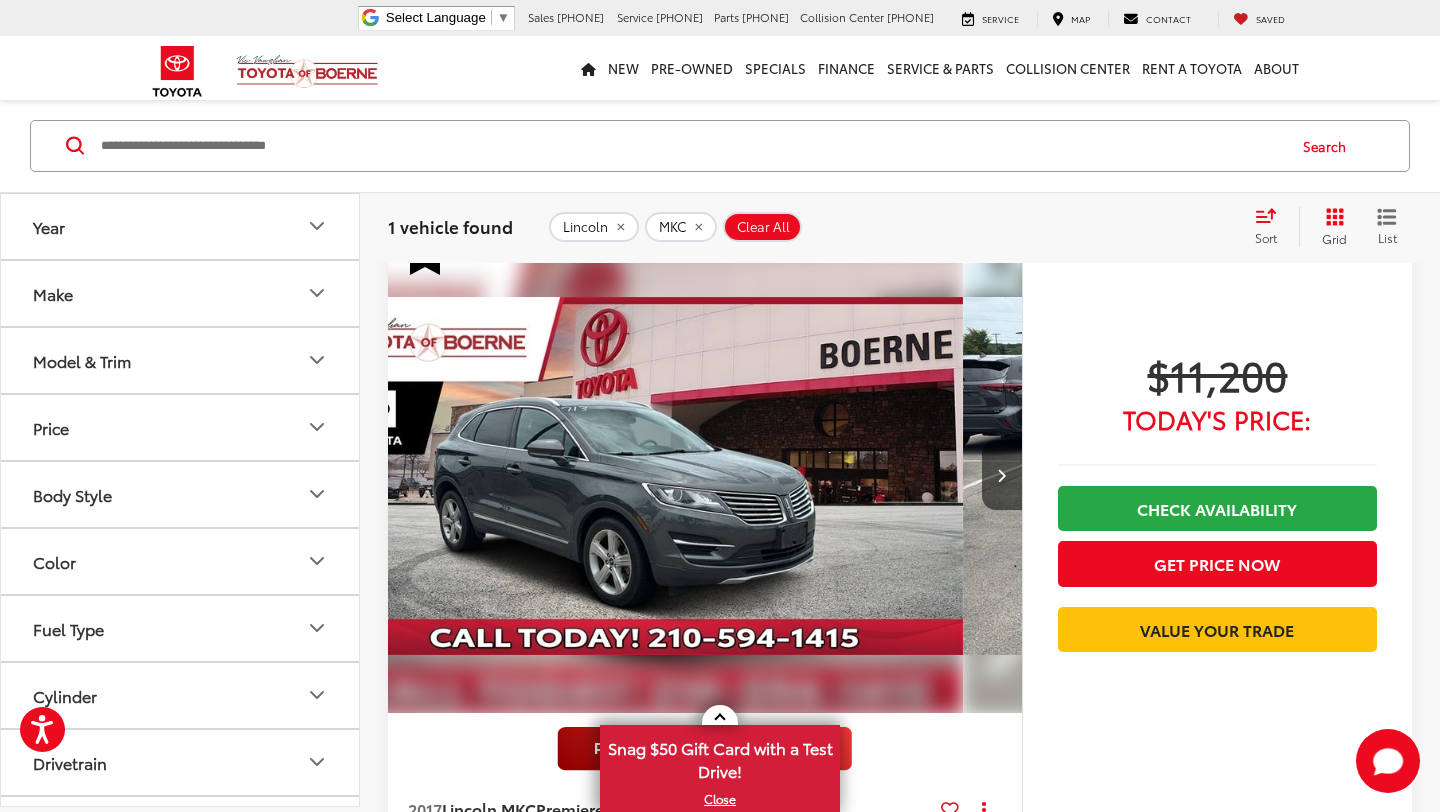 scroll, scrollTop: 0, scrollLeft: 0, axis: both 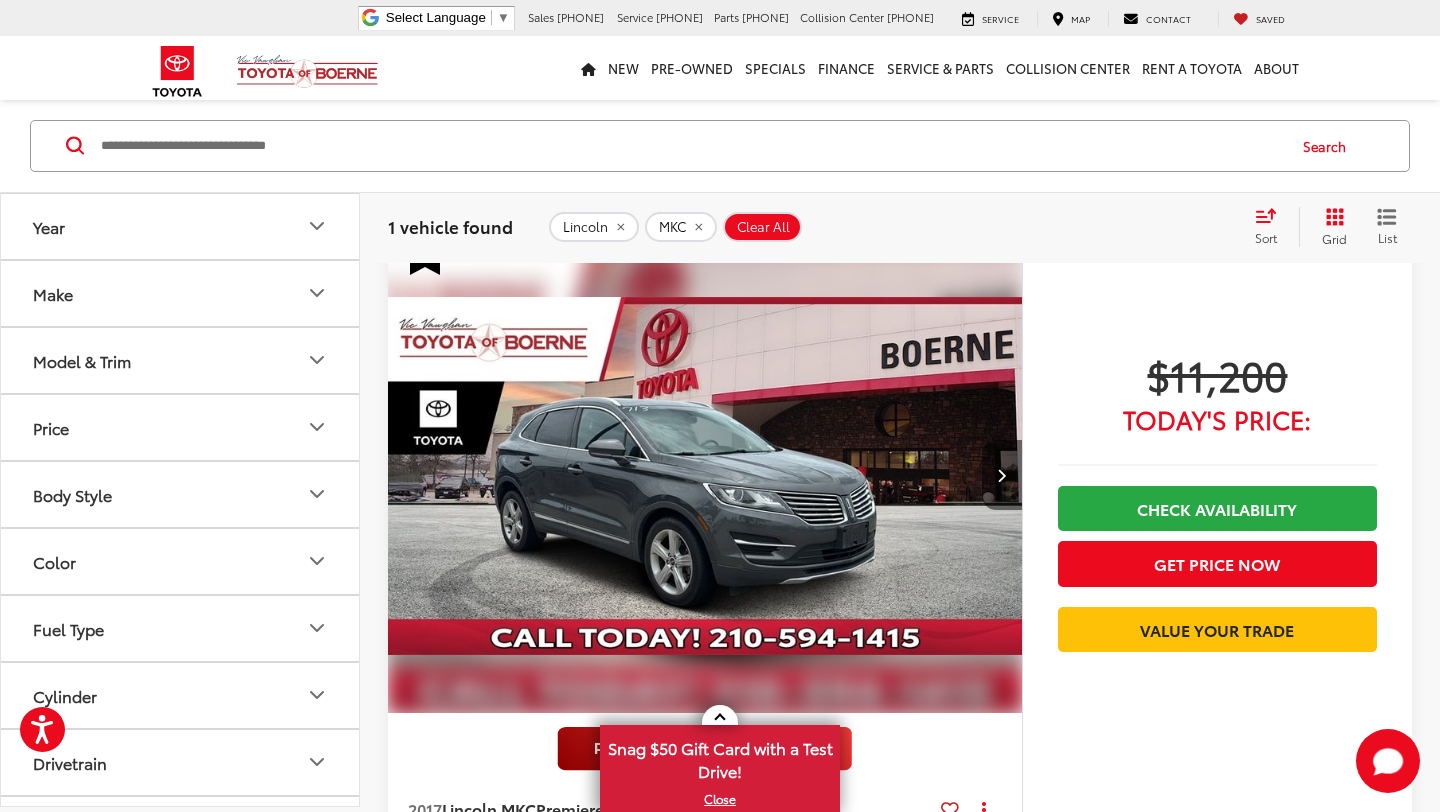 click at bounding box center (1001, 475) 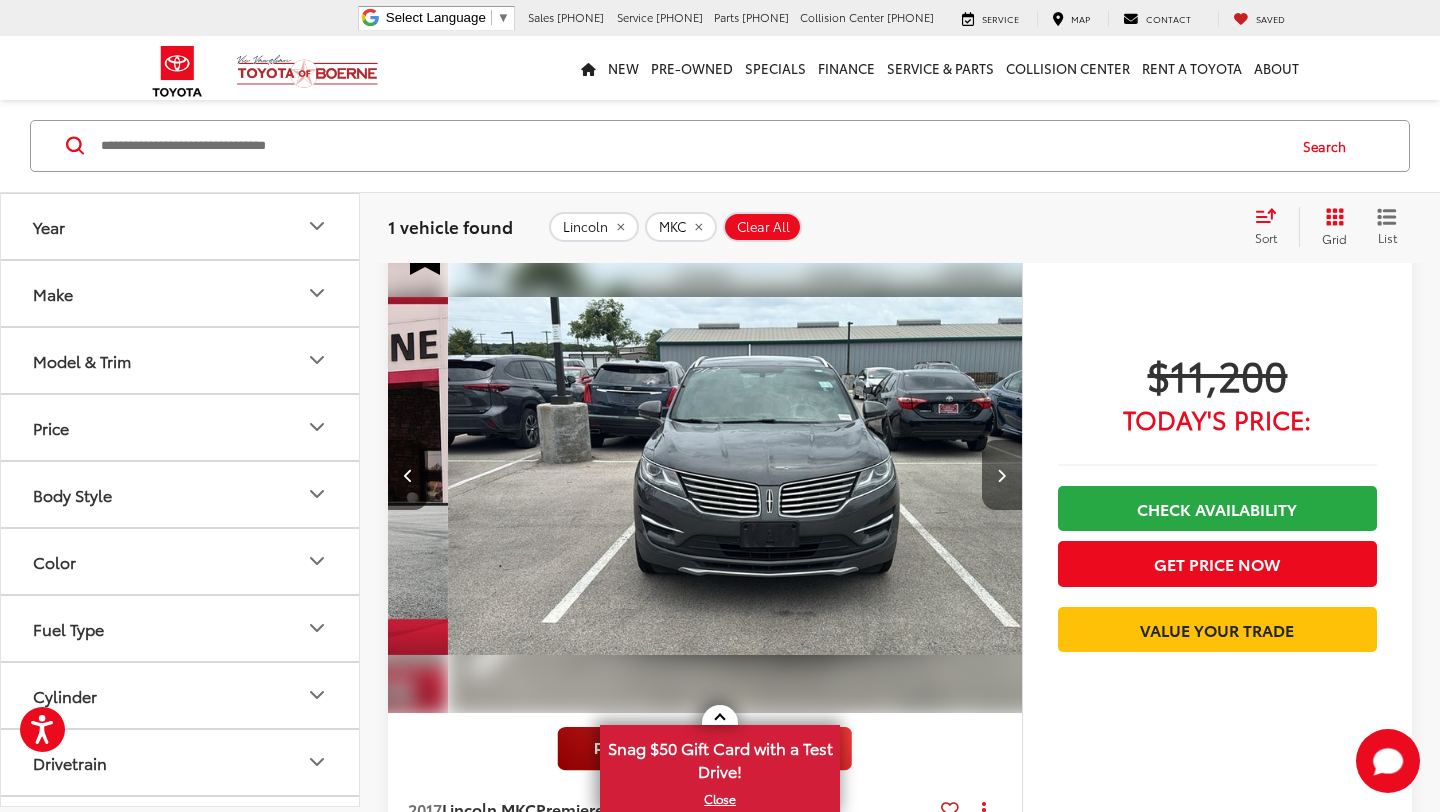 scroll, scrollTop: 0, scrollLeft: 637, axis: horizontal 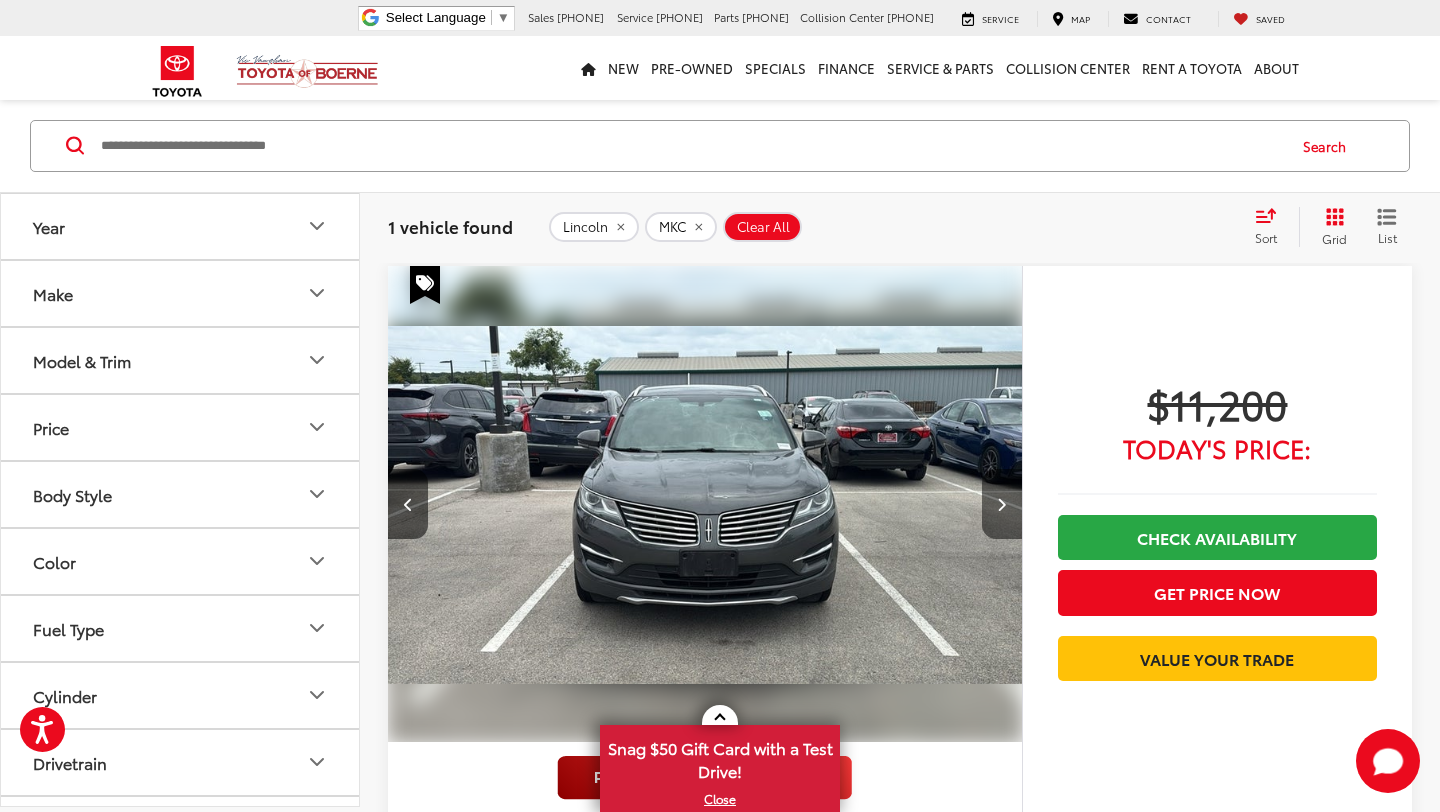 click at bounding box center (1001, 504) 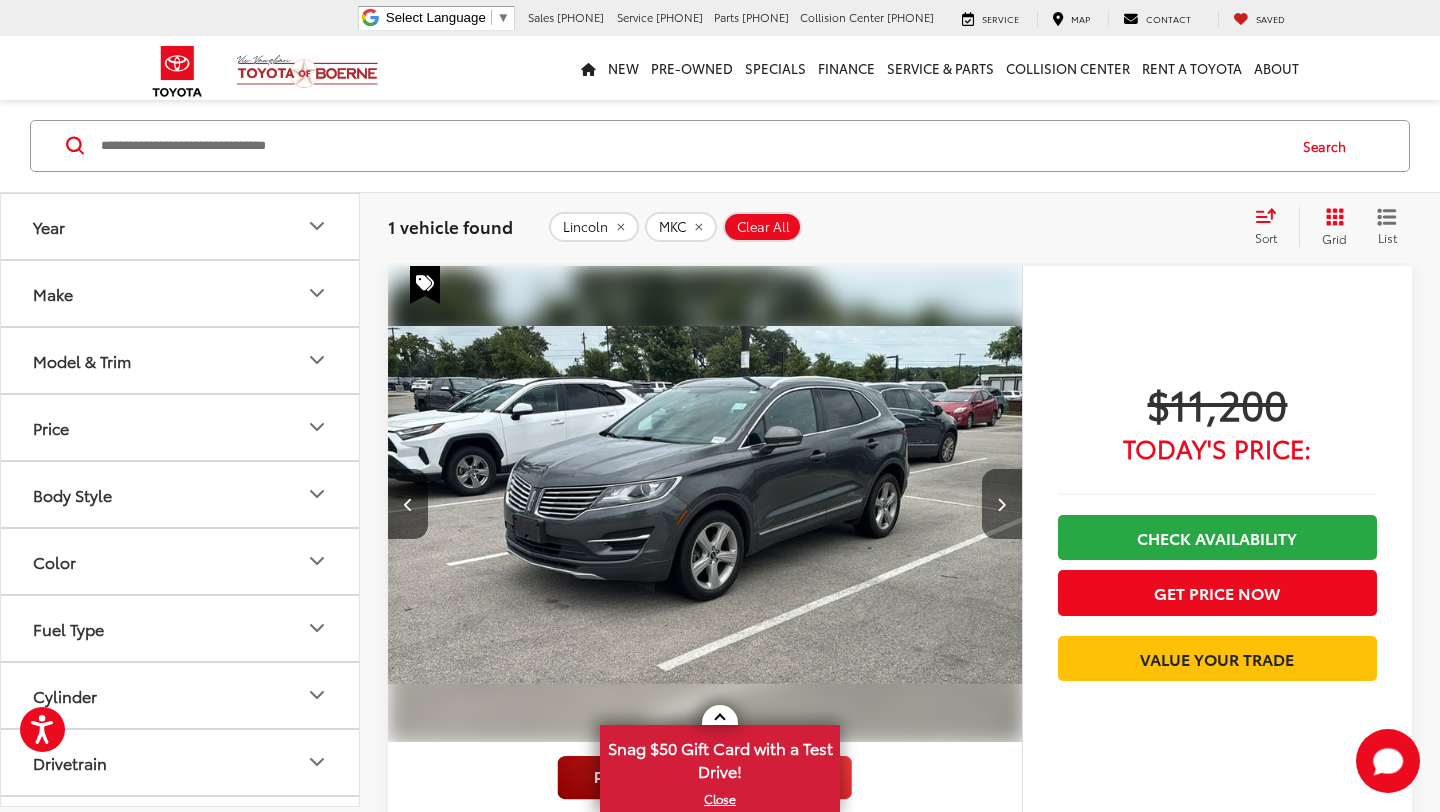 scroll, scrollTop: 0, scrollLeft: 1274, axis: horizontal 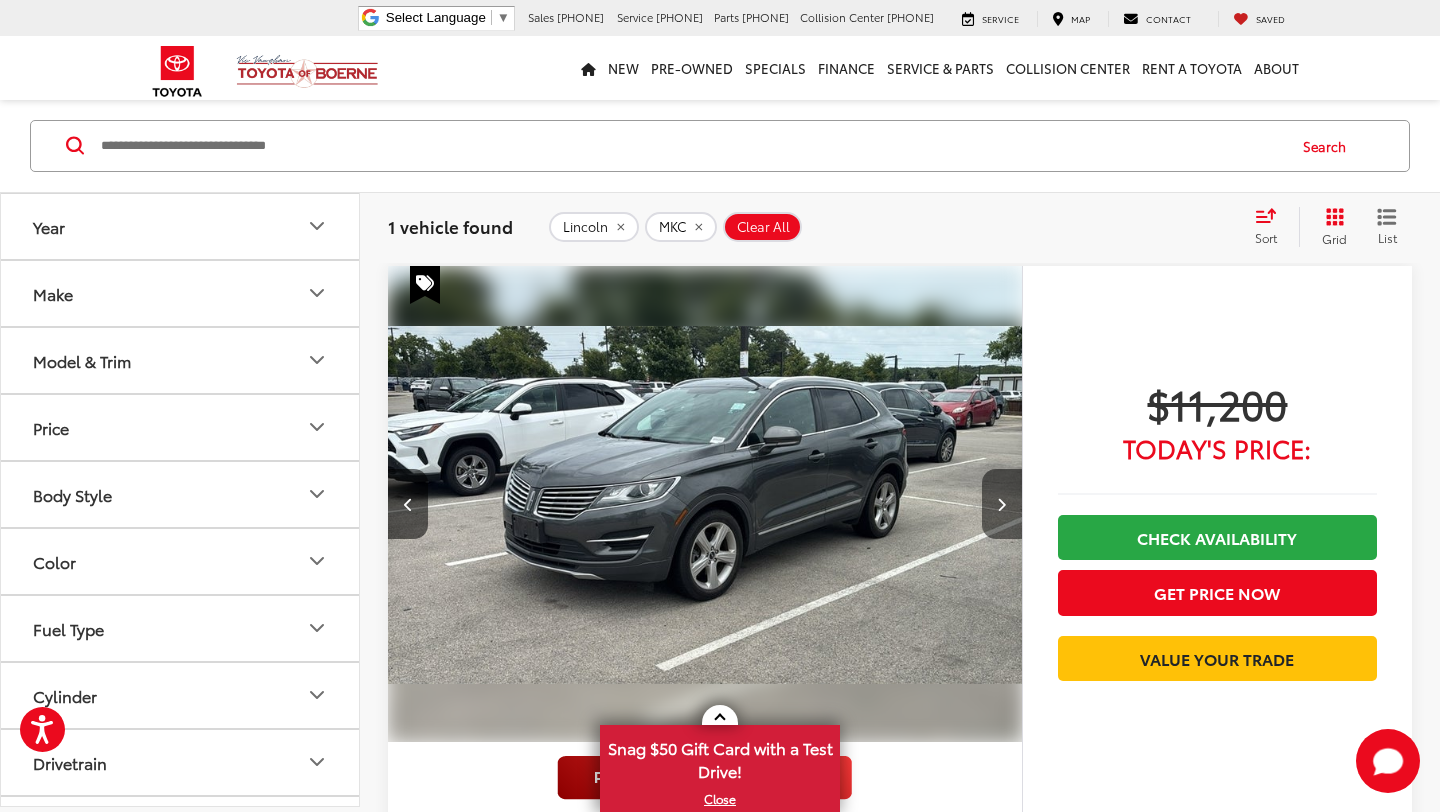 click at bounding box center [1001, 504] 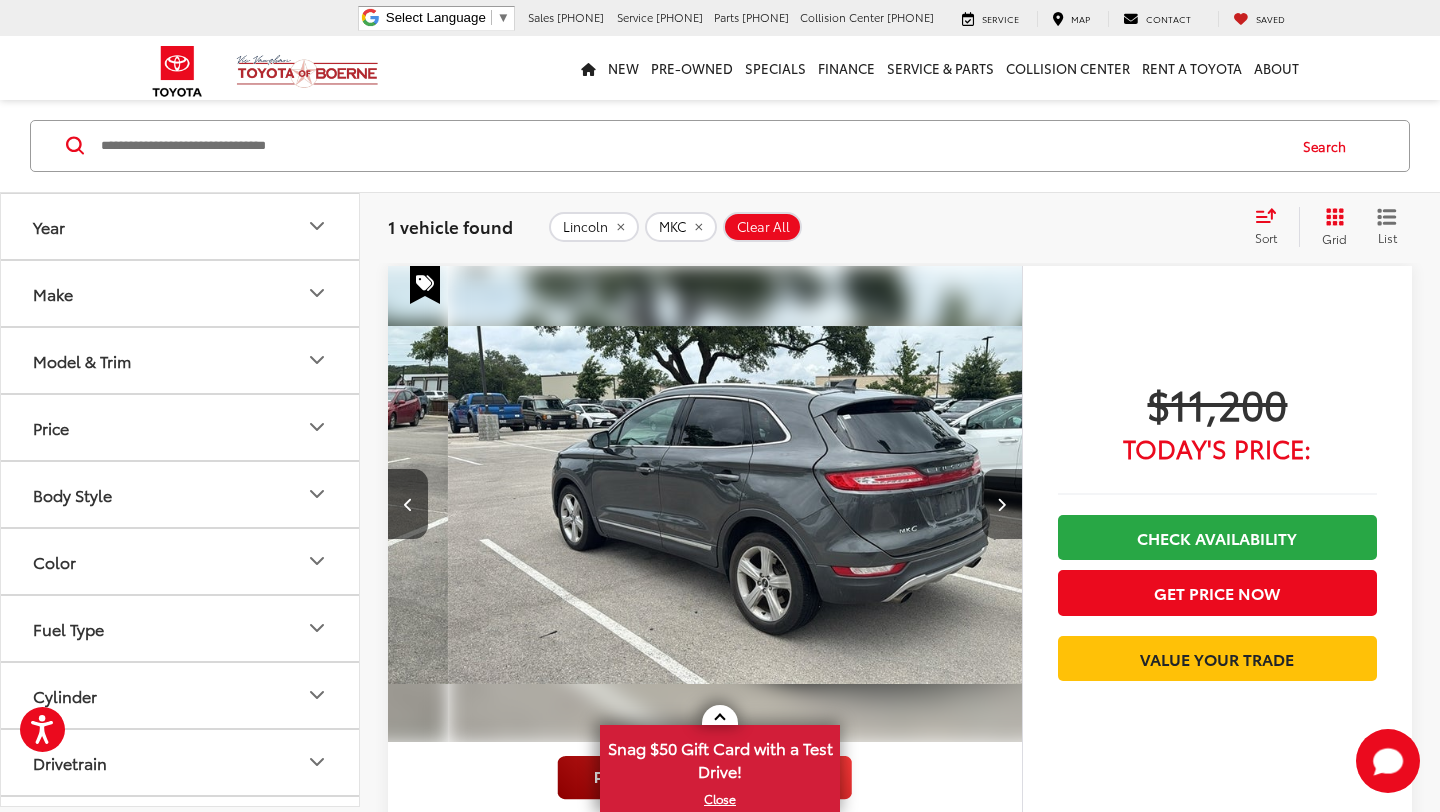 scroll, scrollTop: 0, scrollLeft: 1911, axis: horizontal 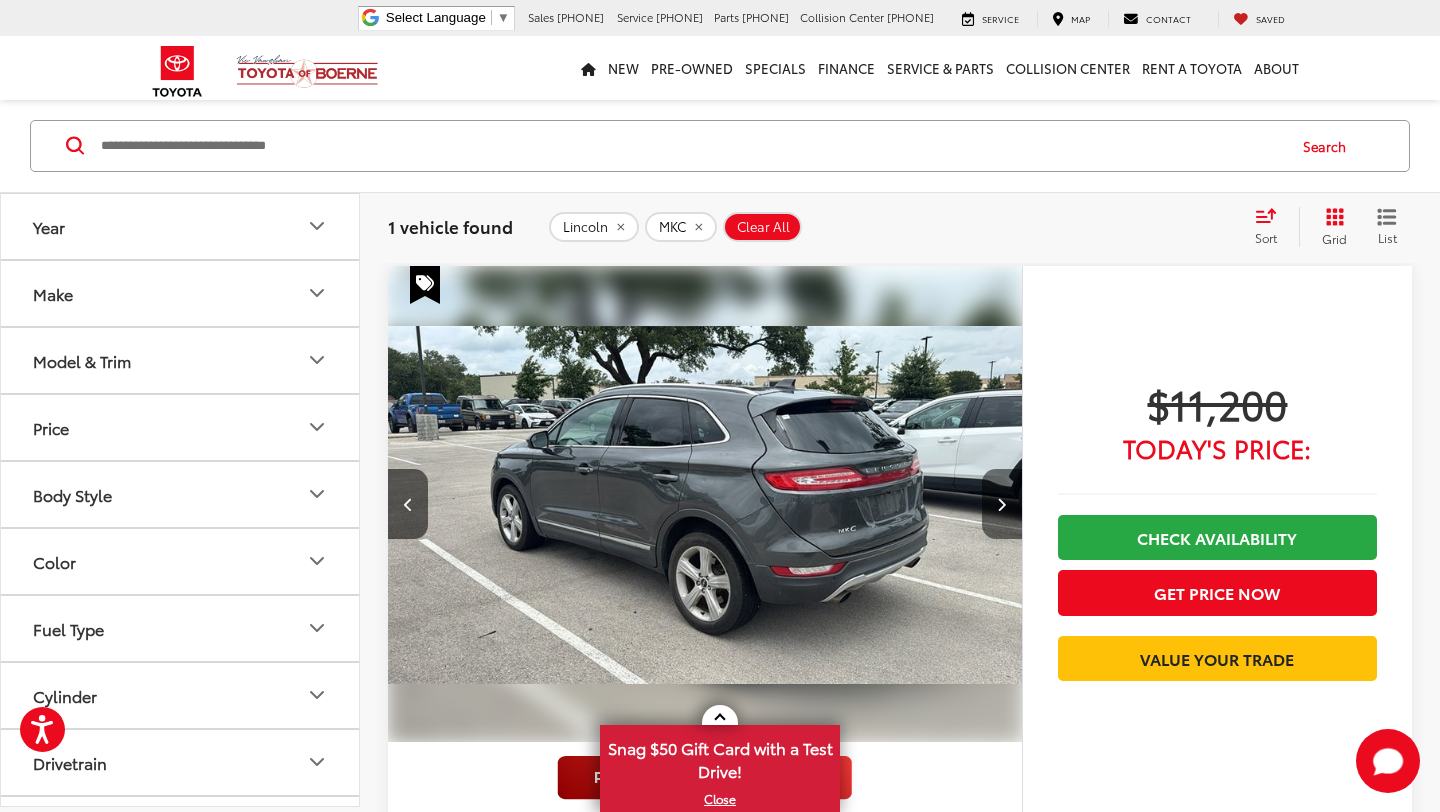 click at bounding box center [1002, 504] 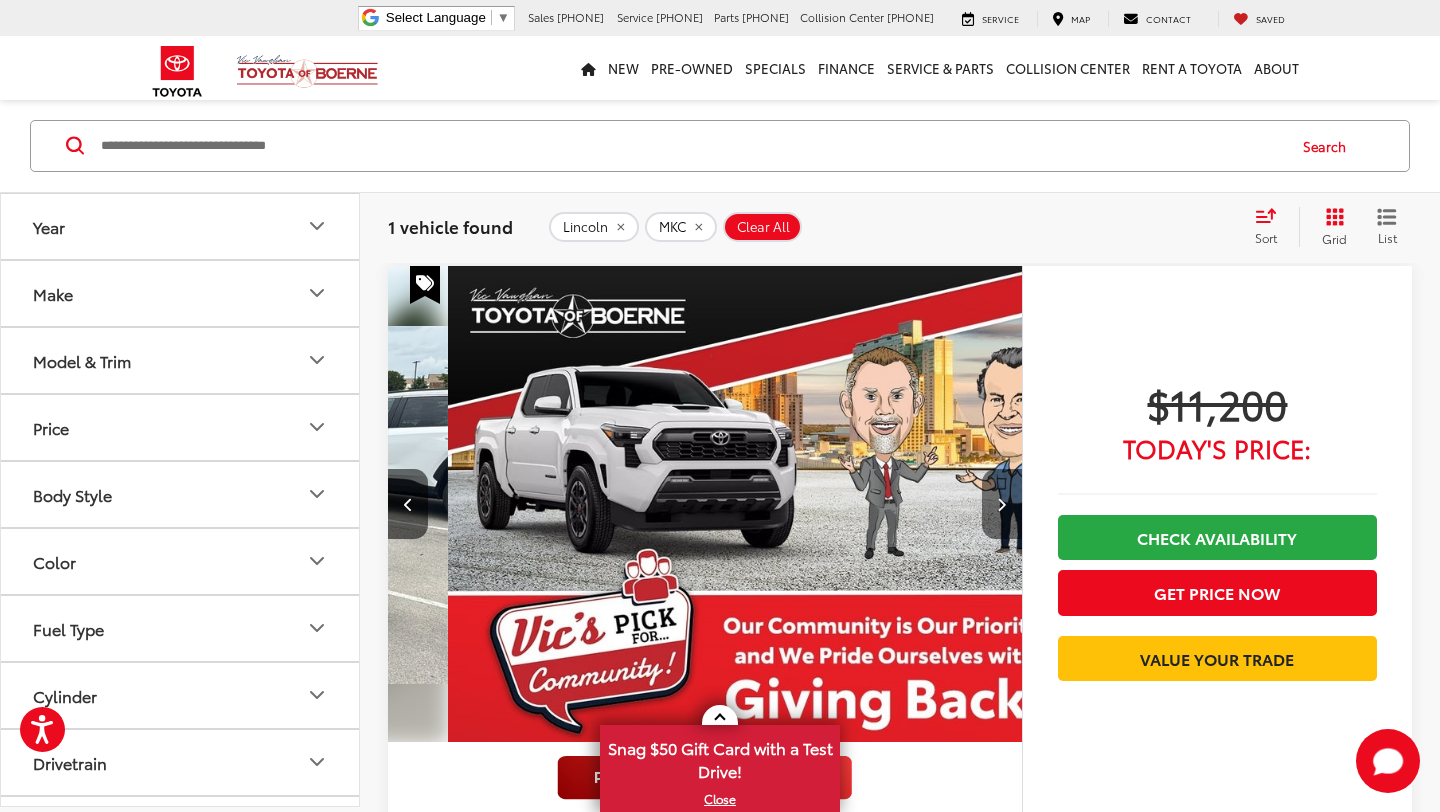 scroll, scrollTop: 0, scrollLeft: 2548, axis: horizontal 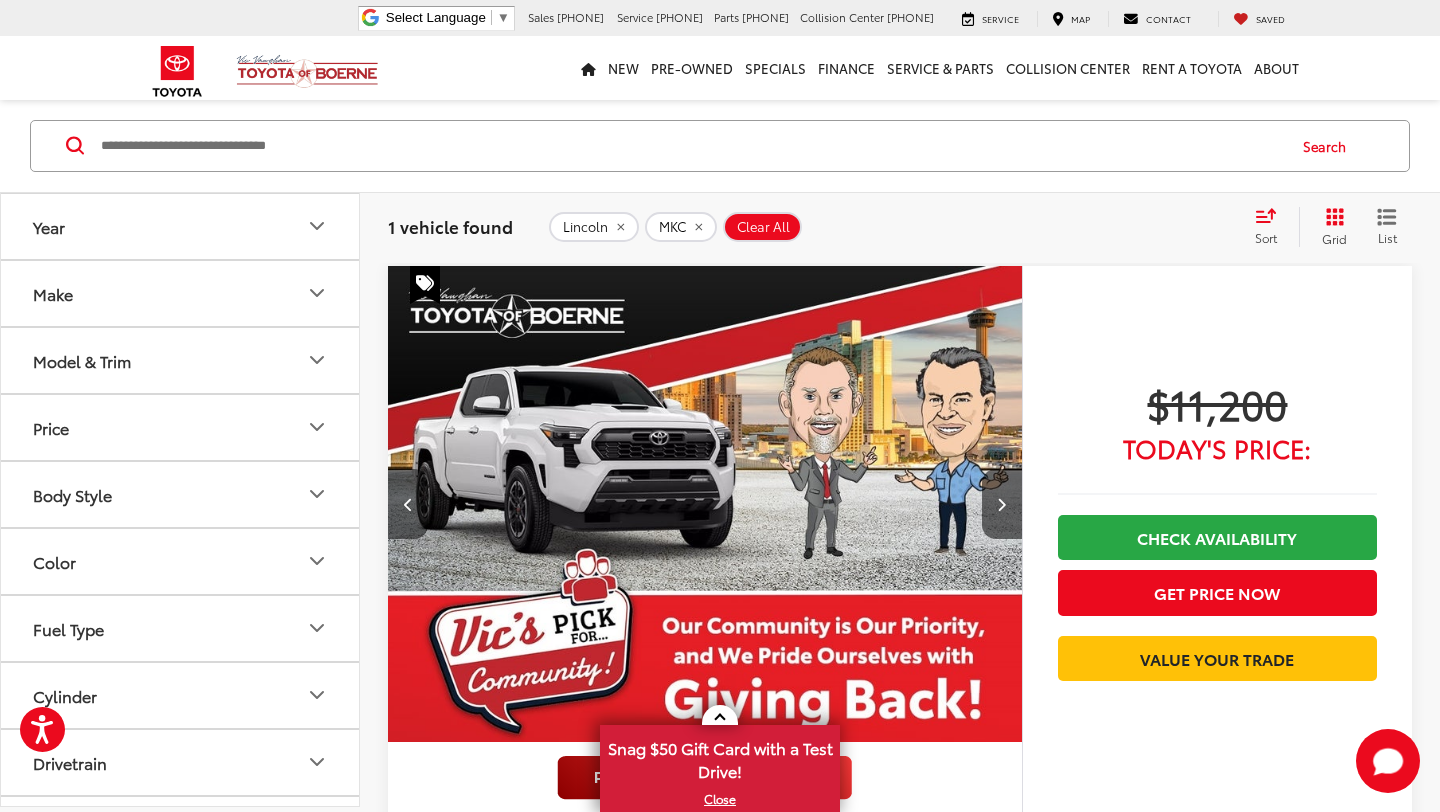 click at bounding box center (408, 504) 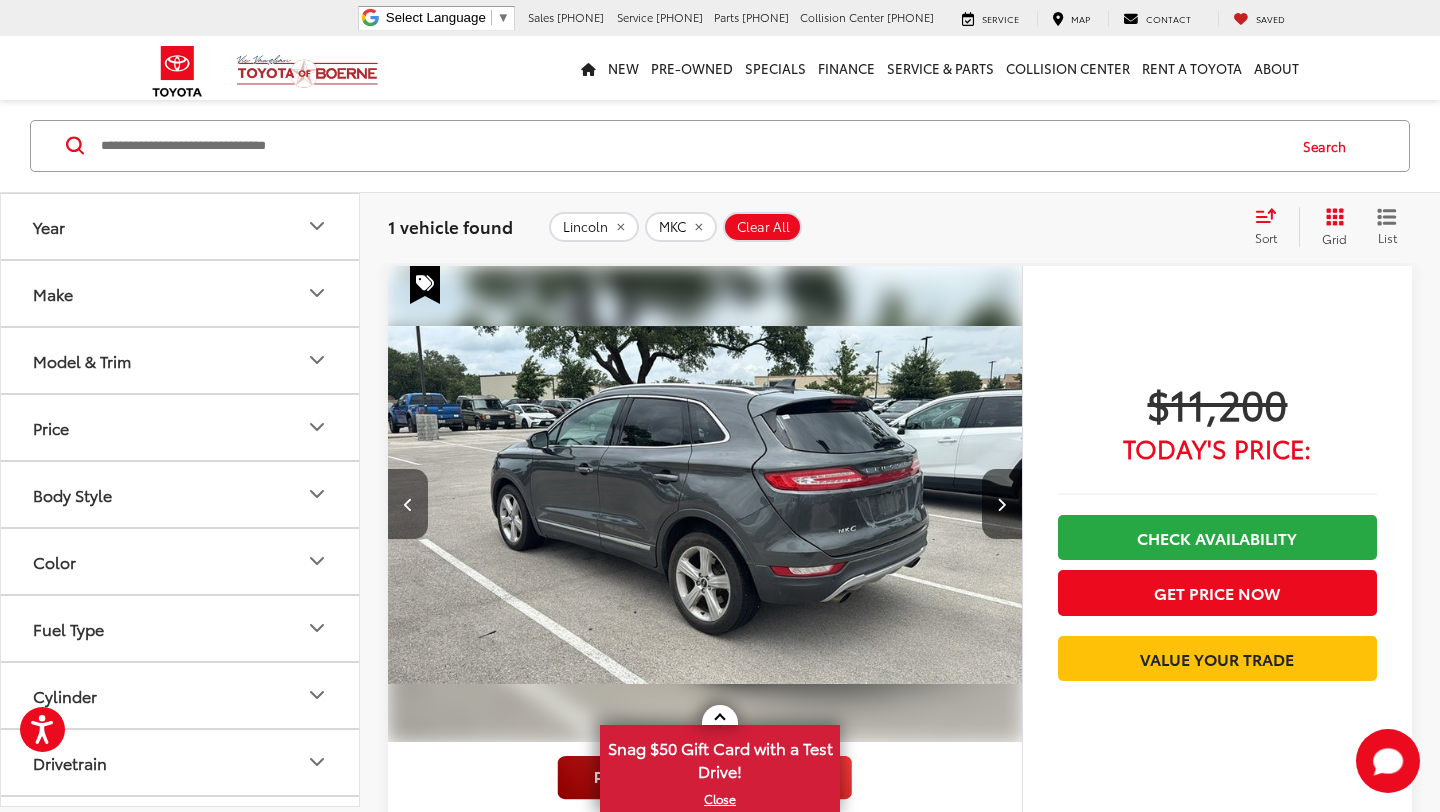 click at bounding box center [408, 504] 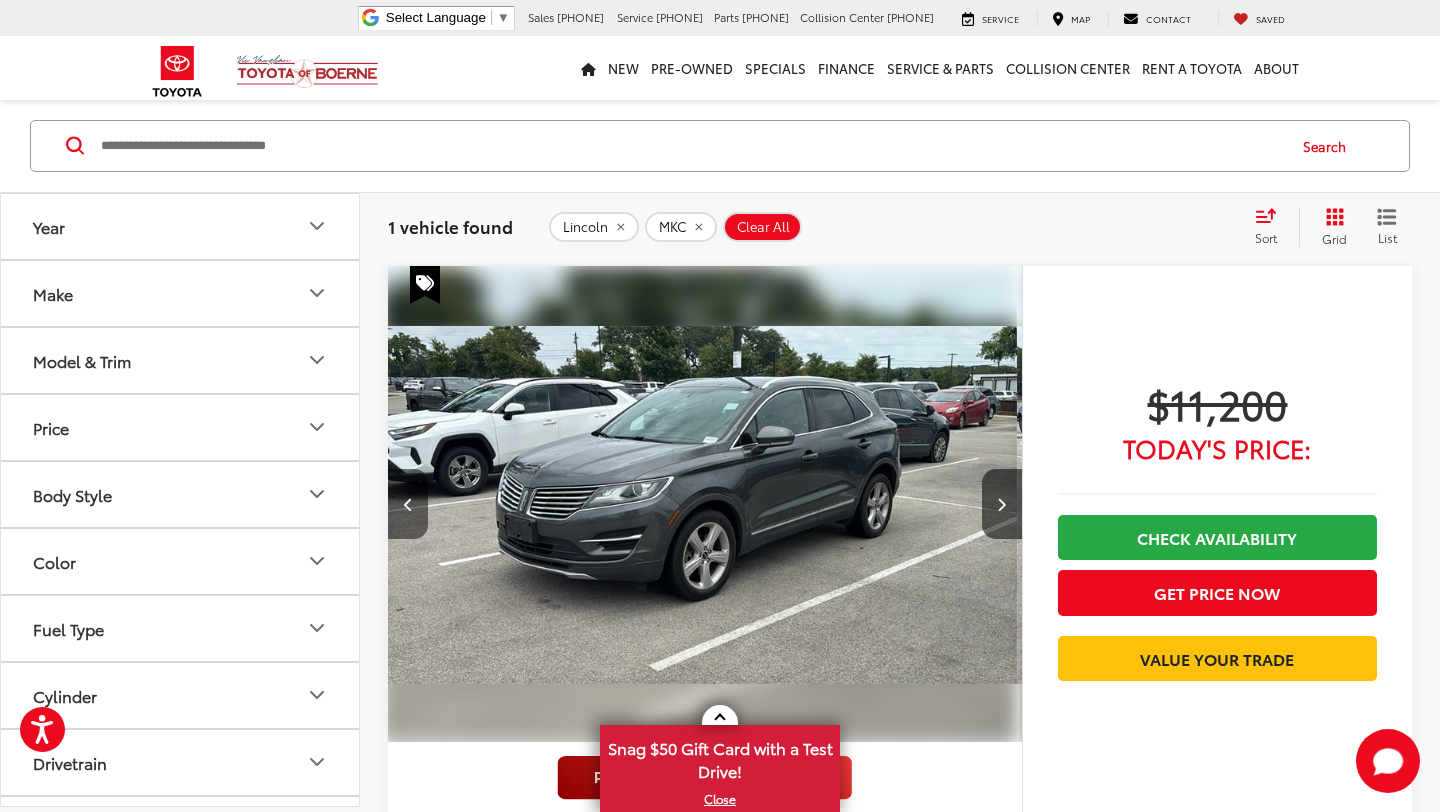scroll, scrollTop: 0, scrollLeft: 1274, axis: horizontal 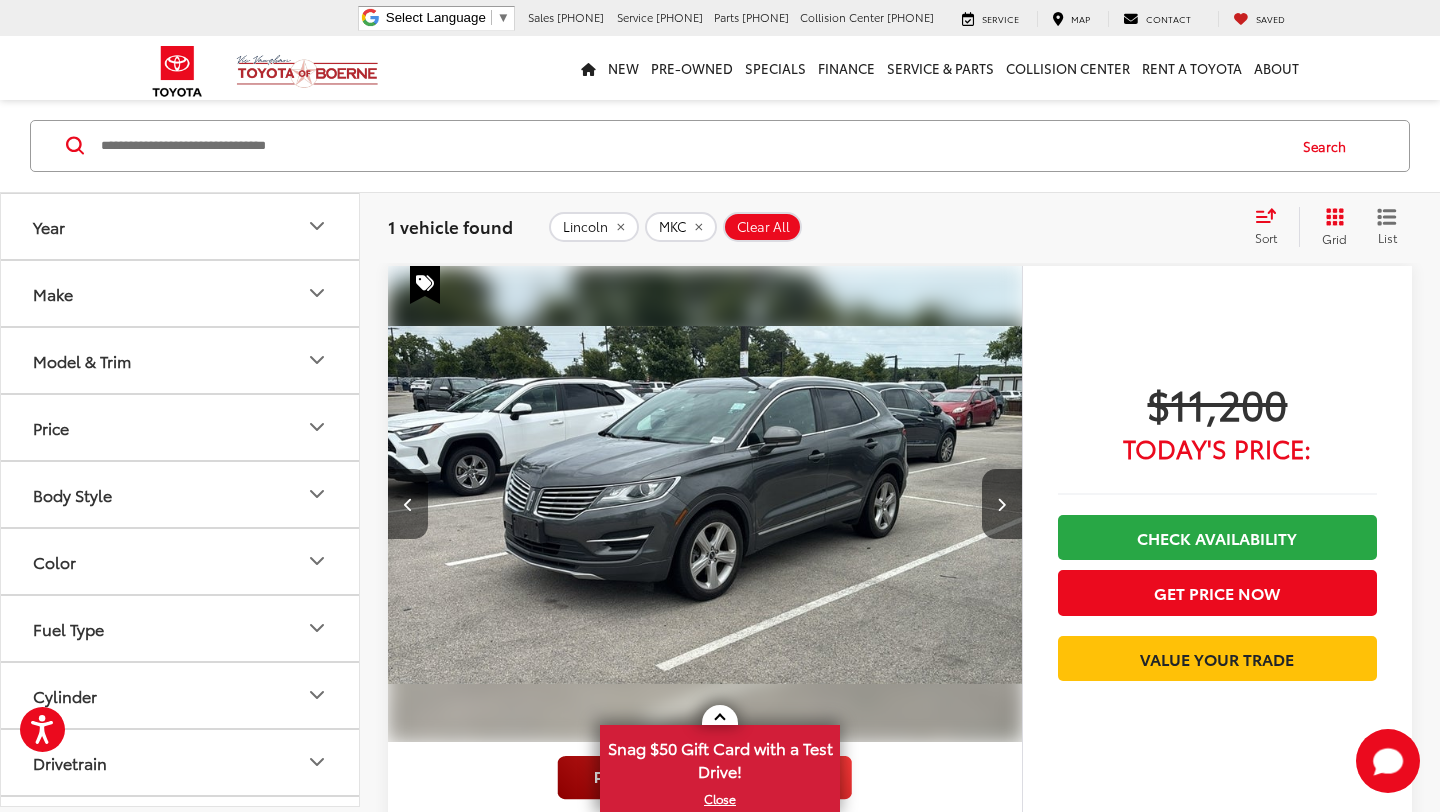click at bounding box center [408, 504] 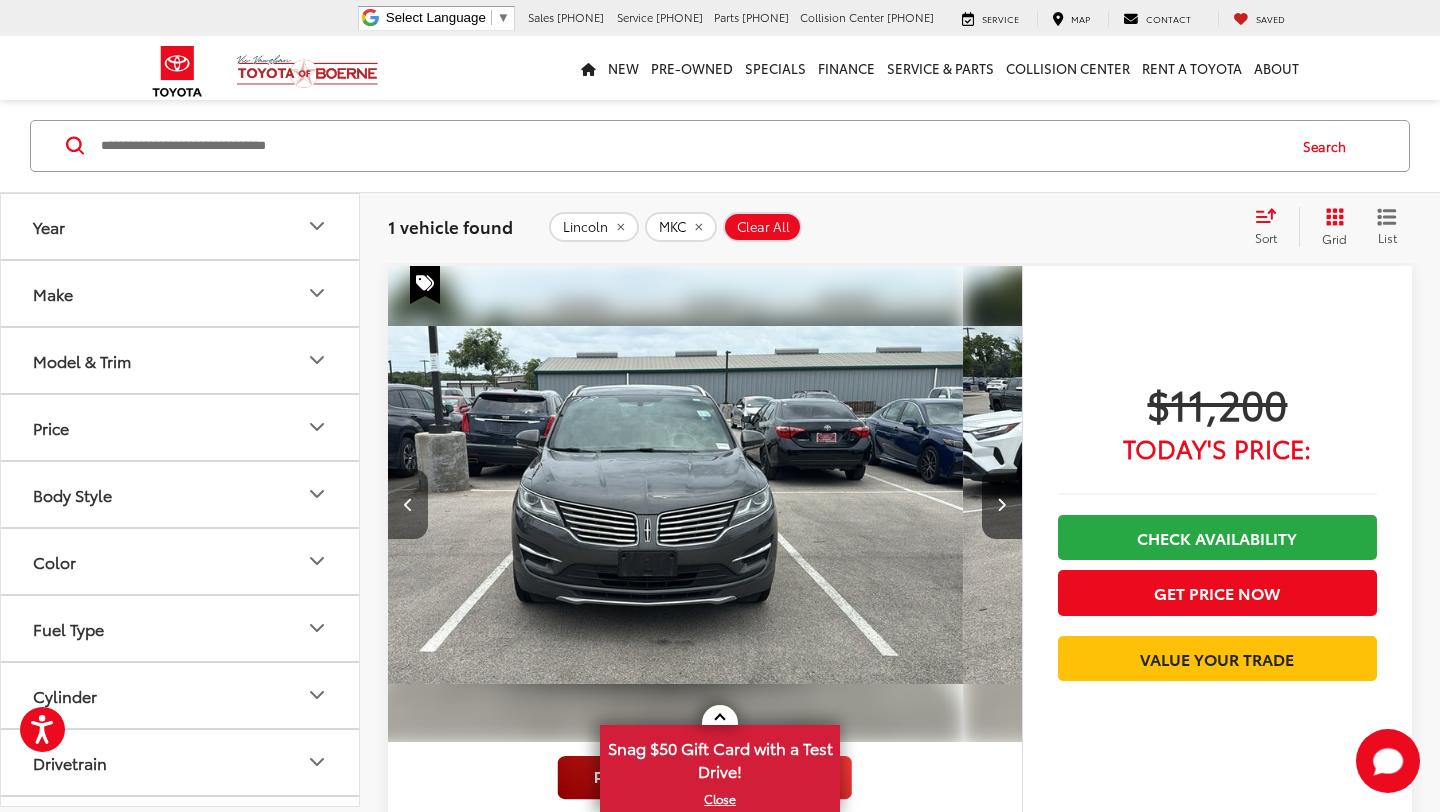 scroll, scrollTop: 0, scrollLeft: 637, axis: horizontal 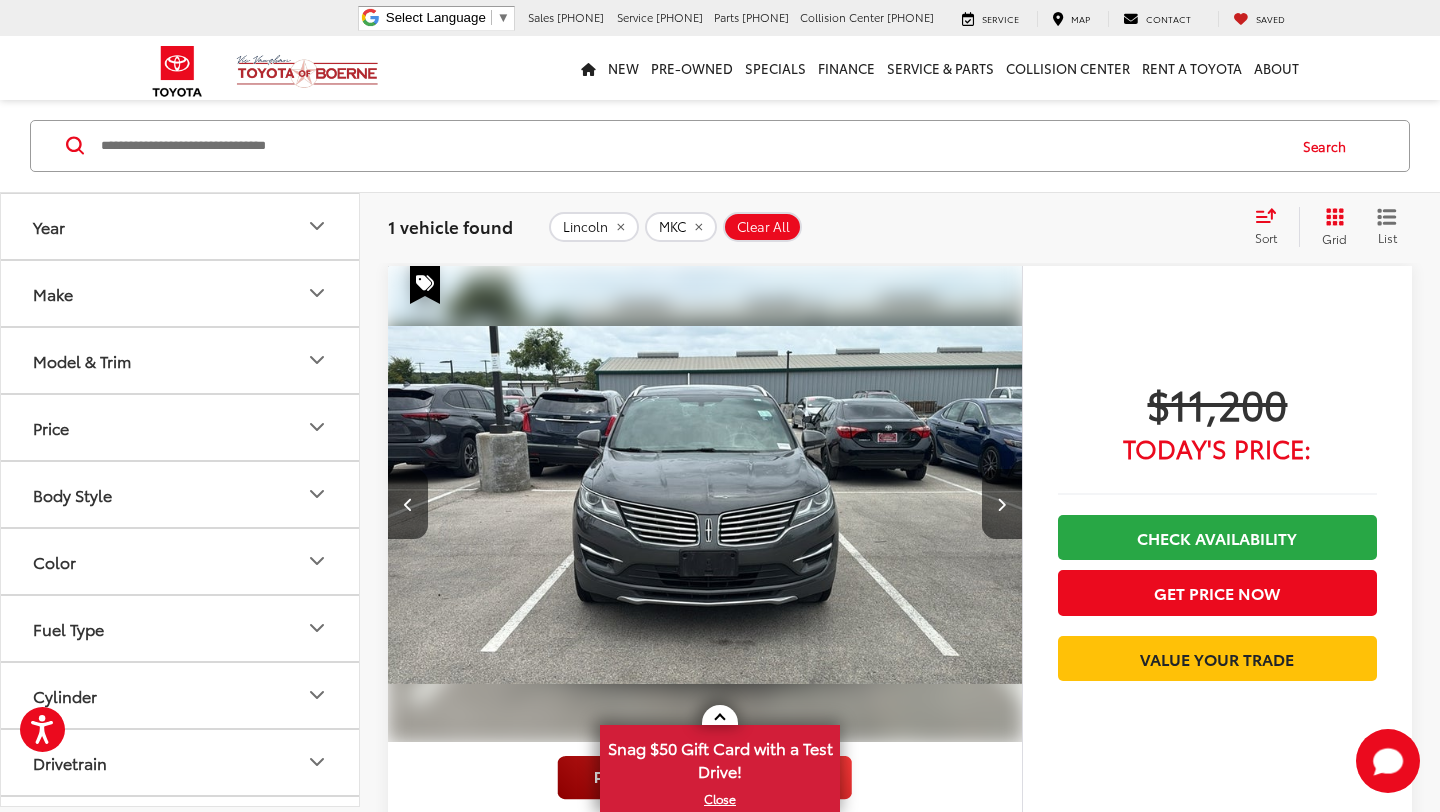 click at bounding box center [705, 505] 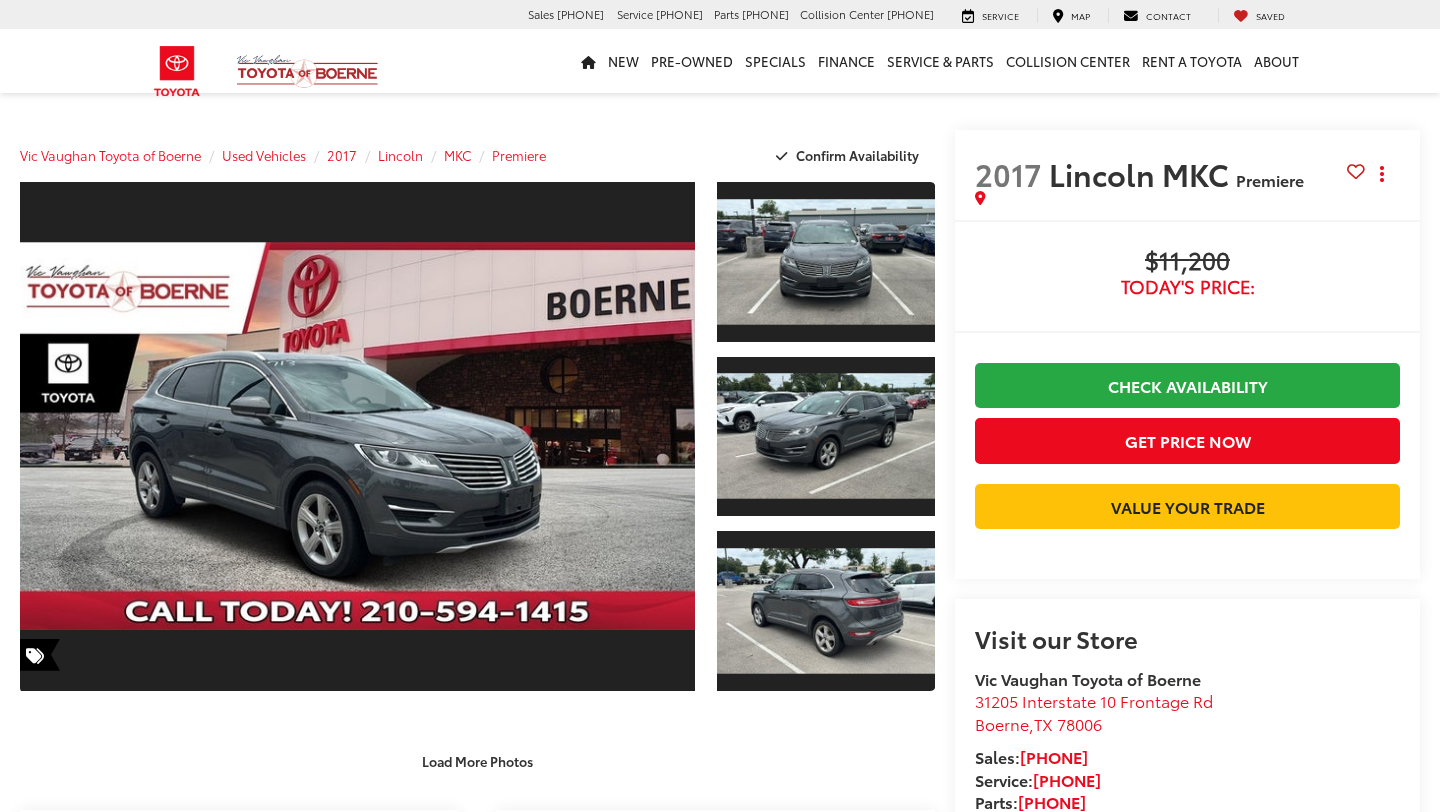 scroll, scrollTop: 0, scrollLeft: 0, axis: both 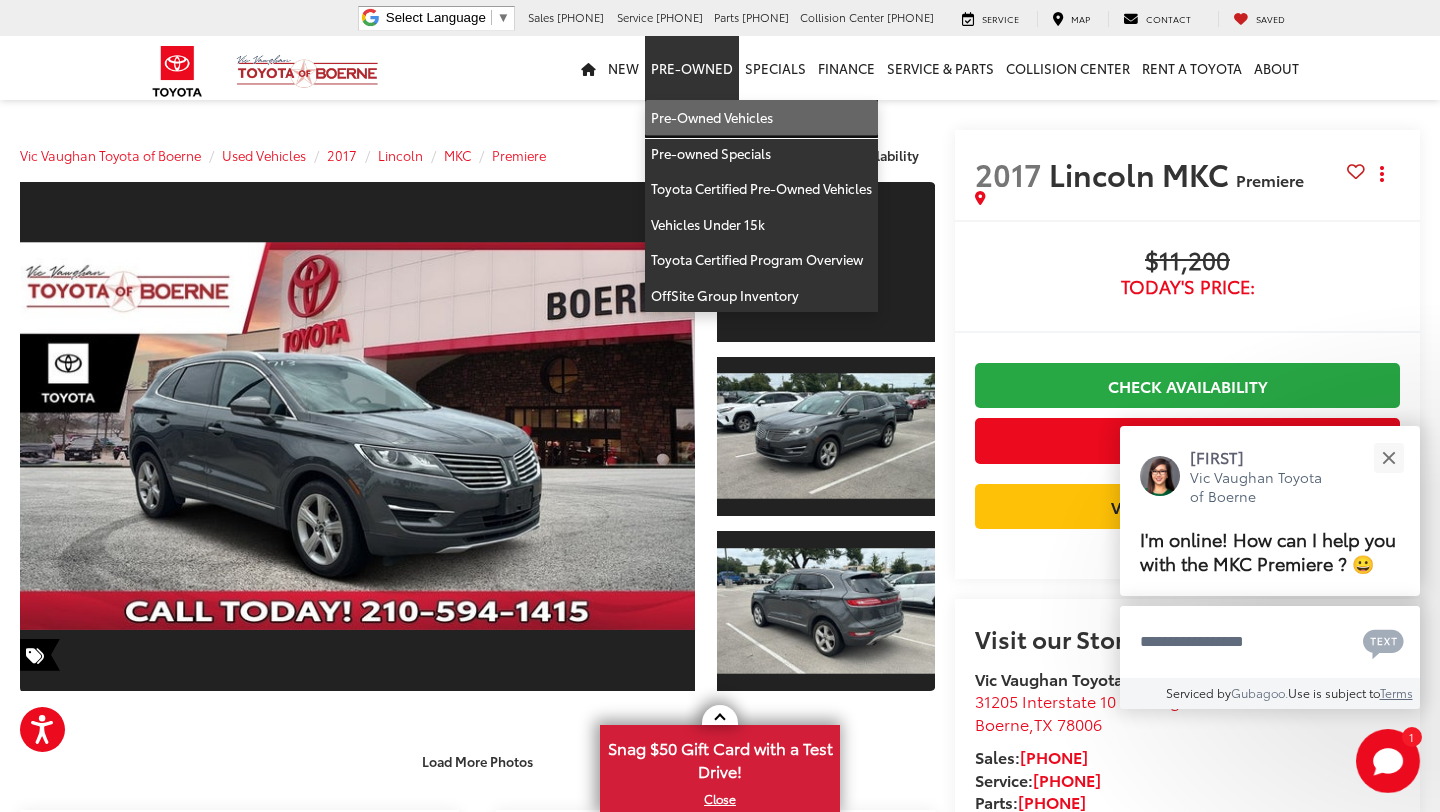 click on "Pre-Owned Vehicles" at bounding box center (761, 118) 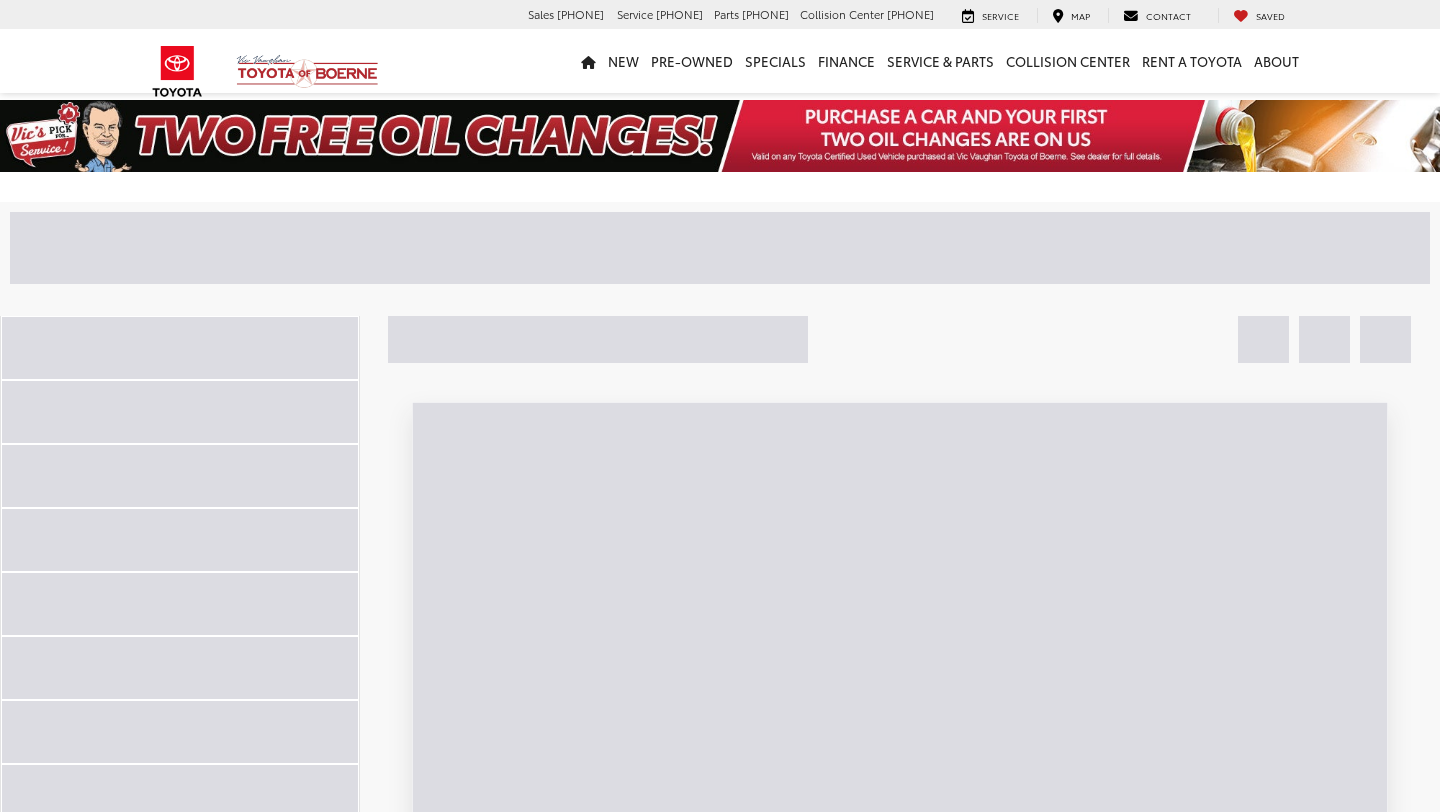 scroll, scrollTop: 0, scrollLeft: 0, axis: both 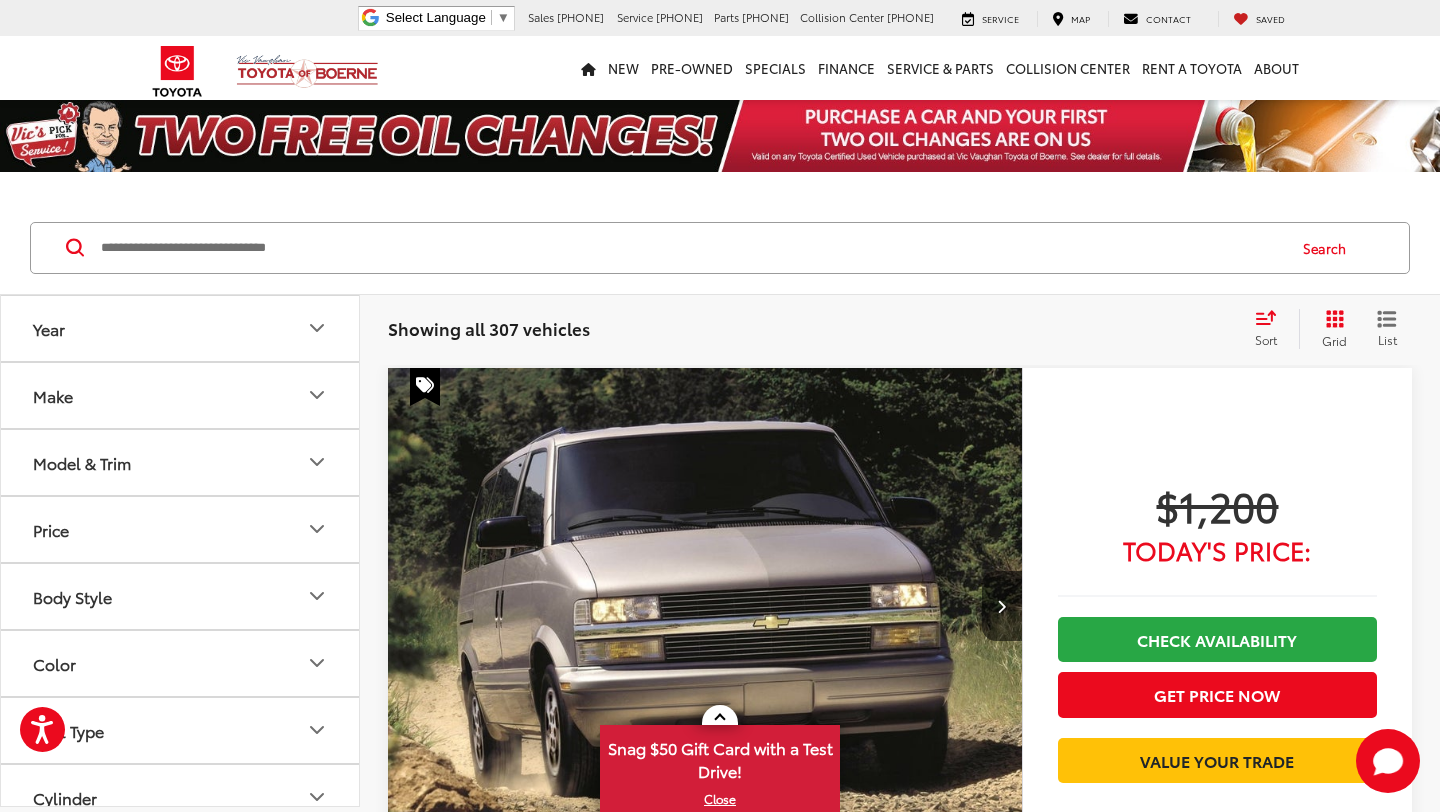 click on "Make" at bounding box center [181, 395] 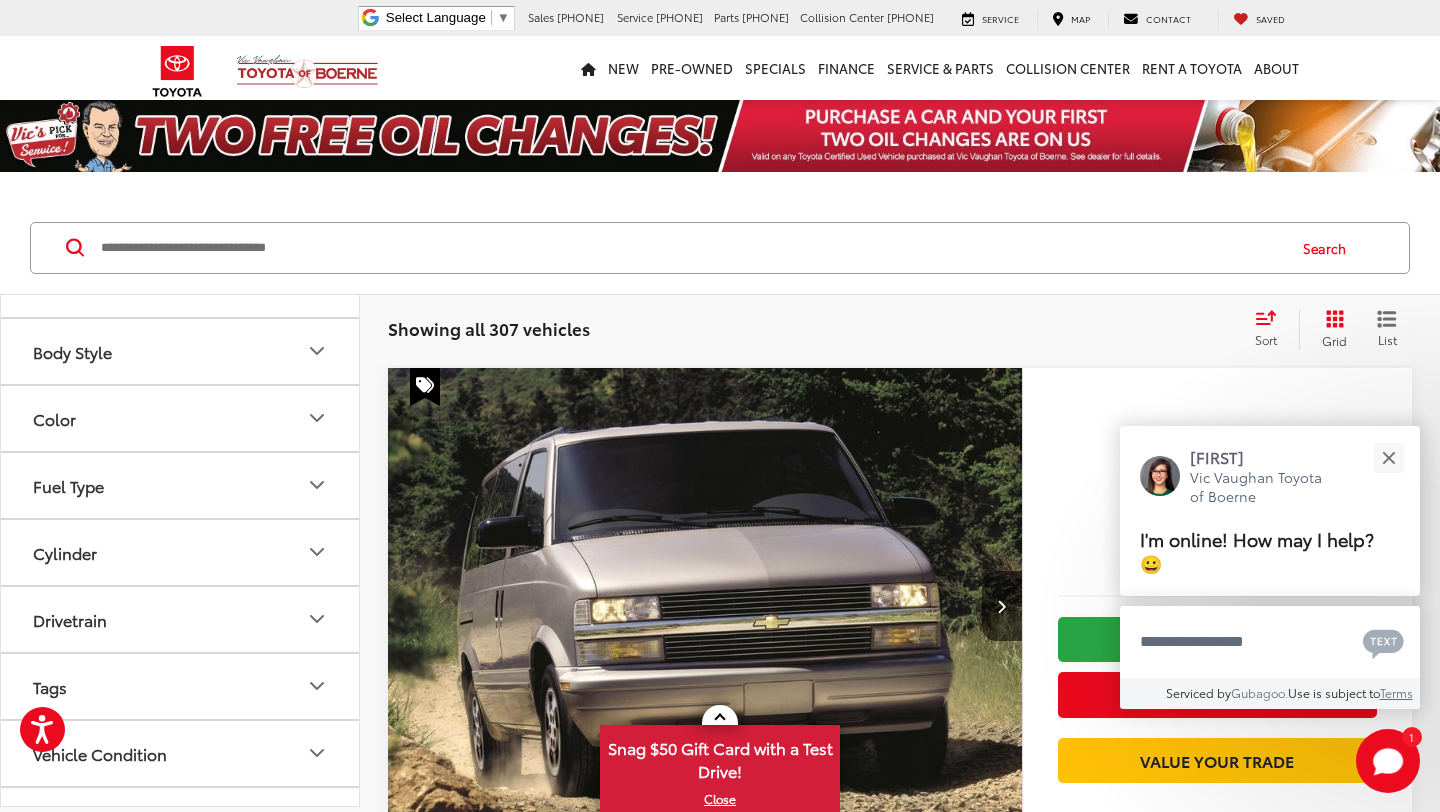 scroll, scrollTop: 788, scrollLeft: 0, axis: vertical 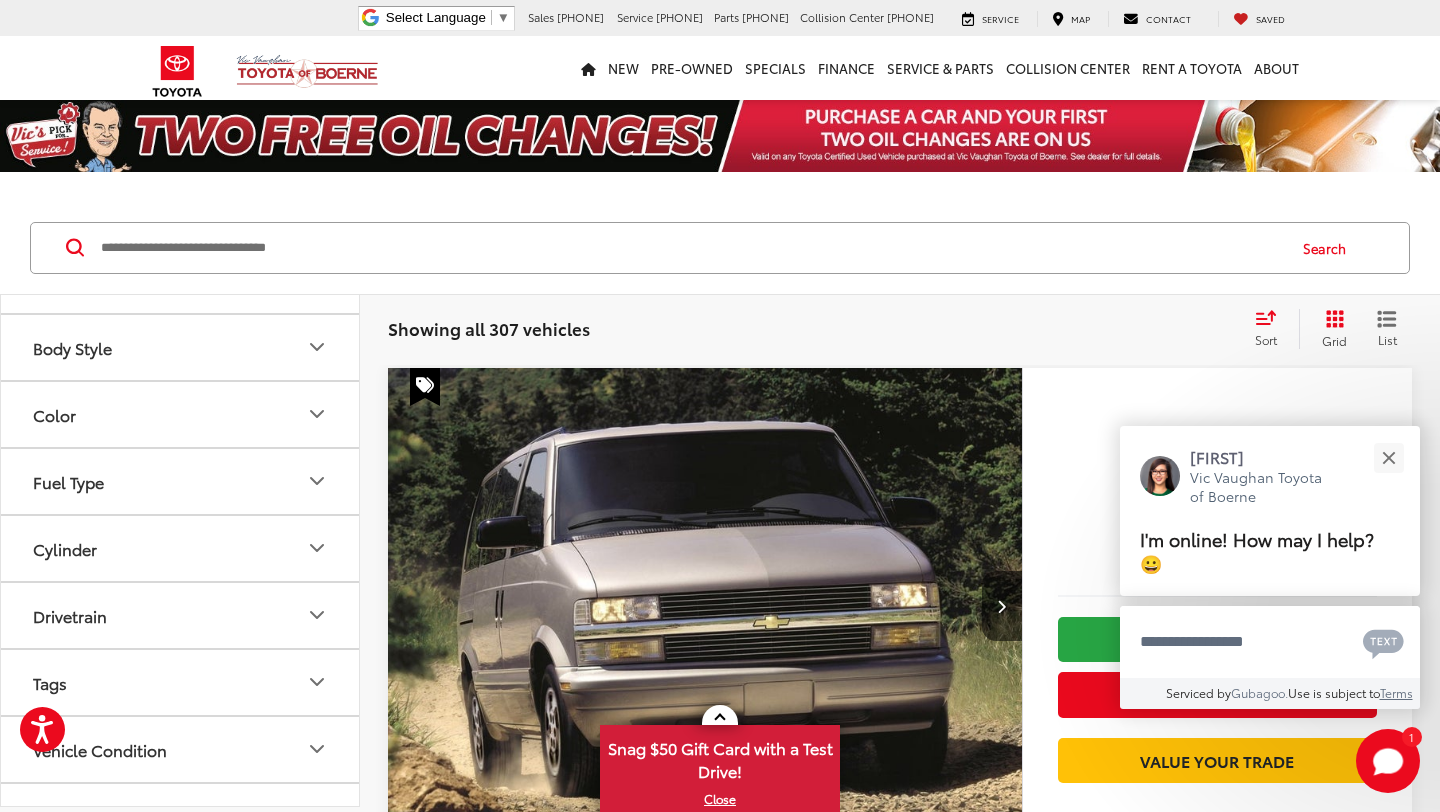 click on "Toyota   (215)" at bounding box center [90, 129] 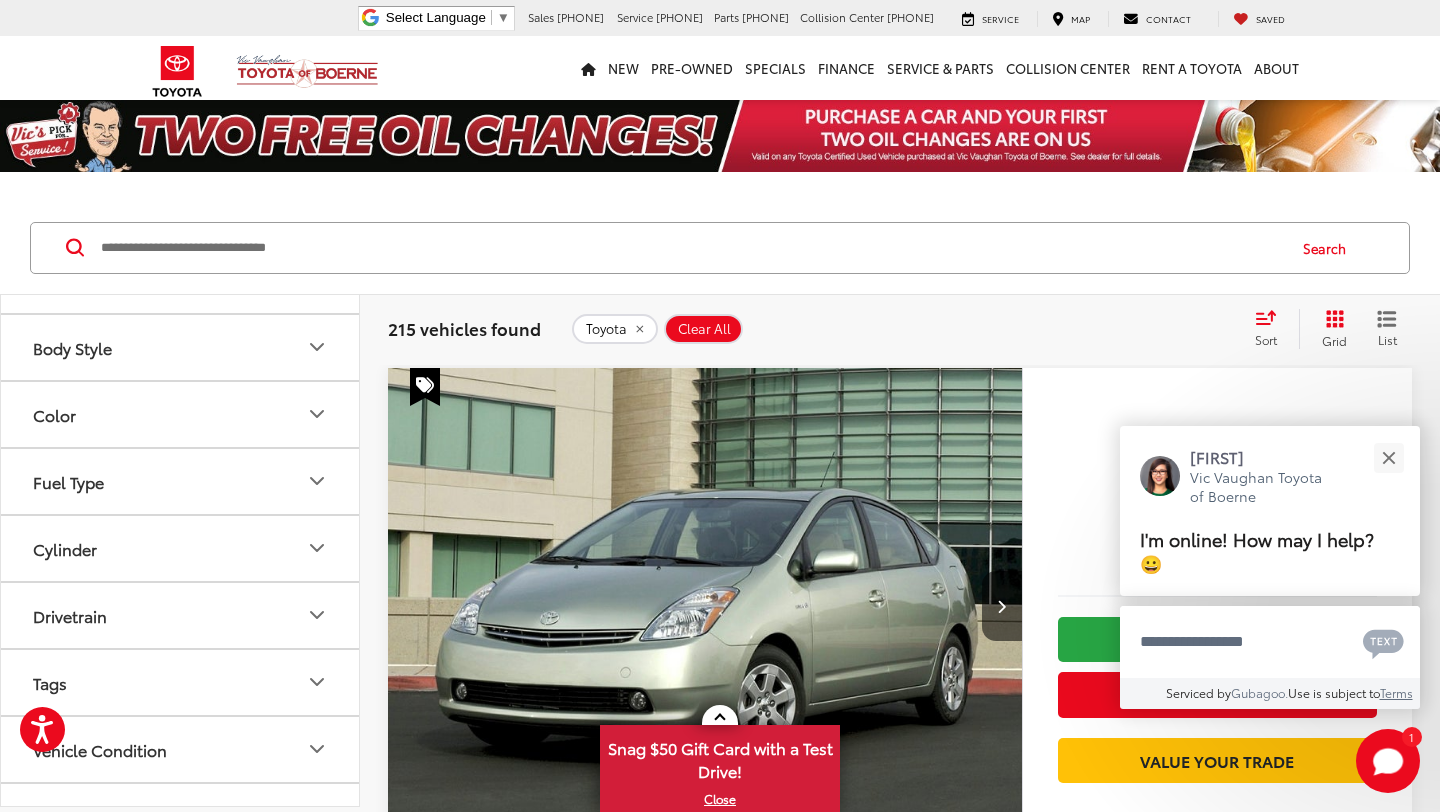 click on "Model & Trim" at bounding box center [181, 213] 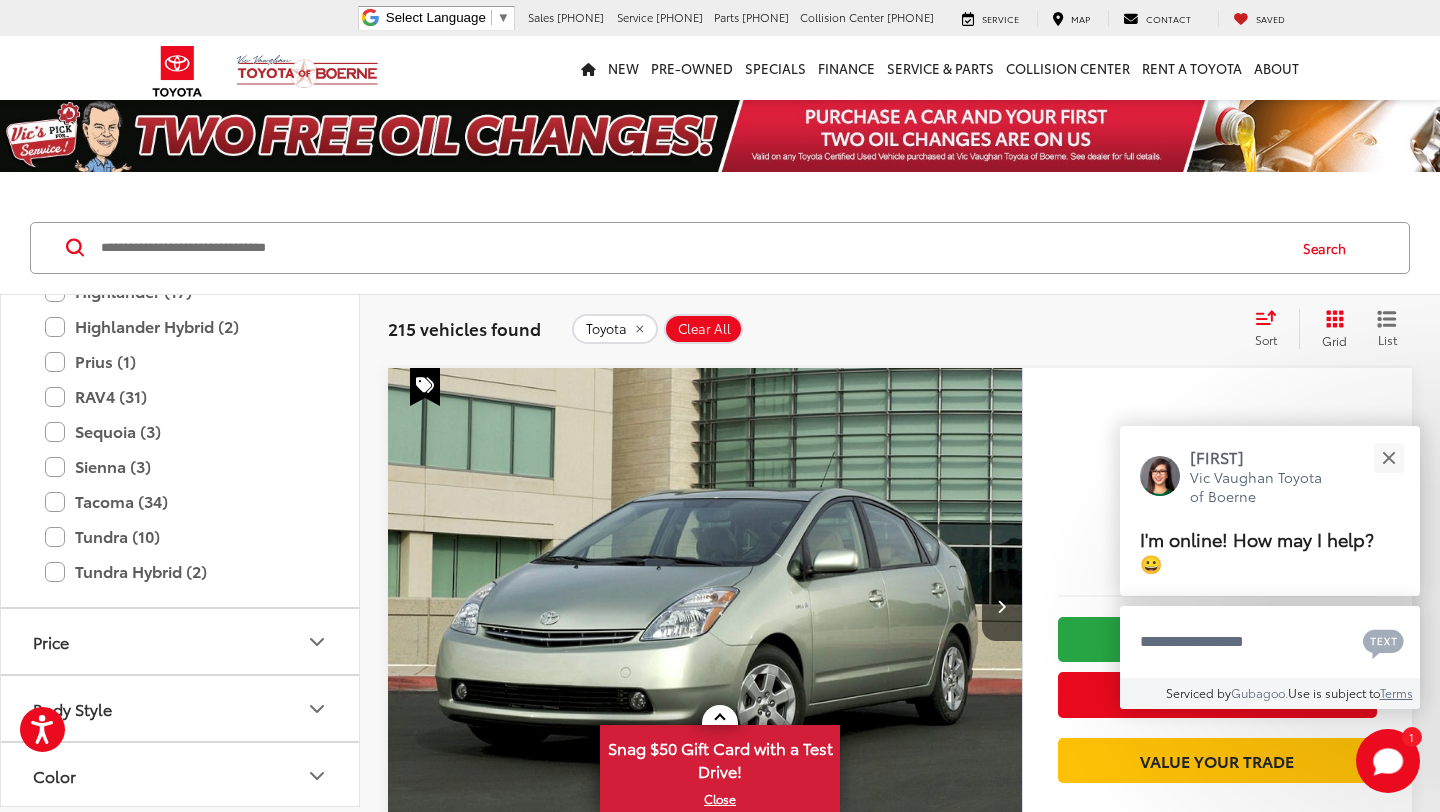 scroll, scrollTop: 1508, scrollLeft: 0, axis: vertical 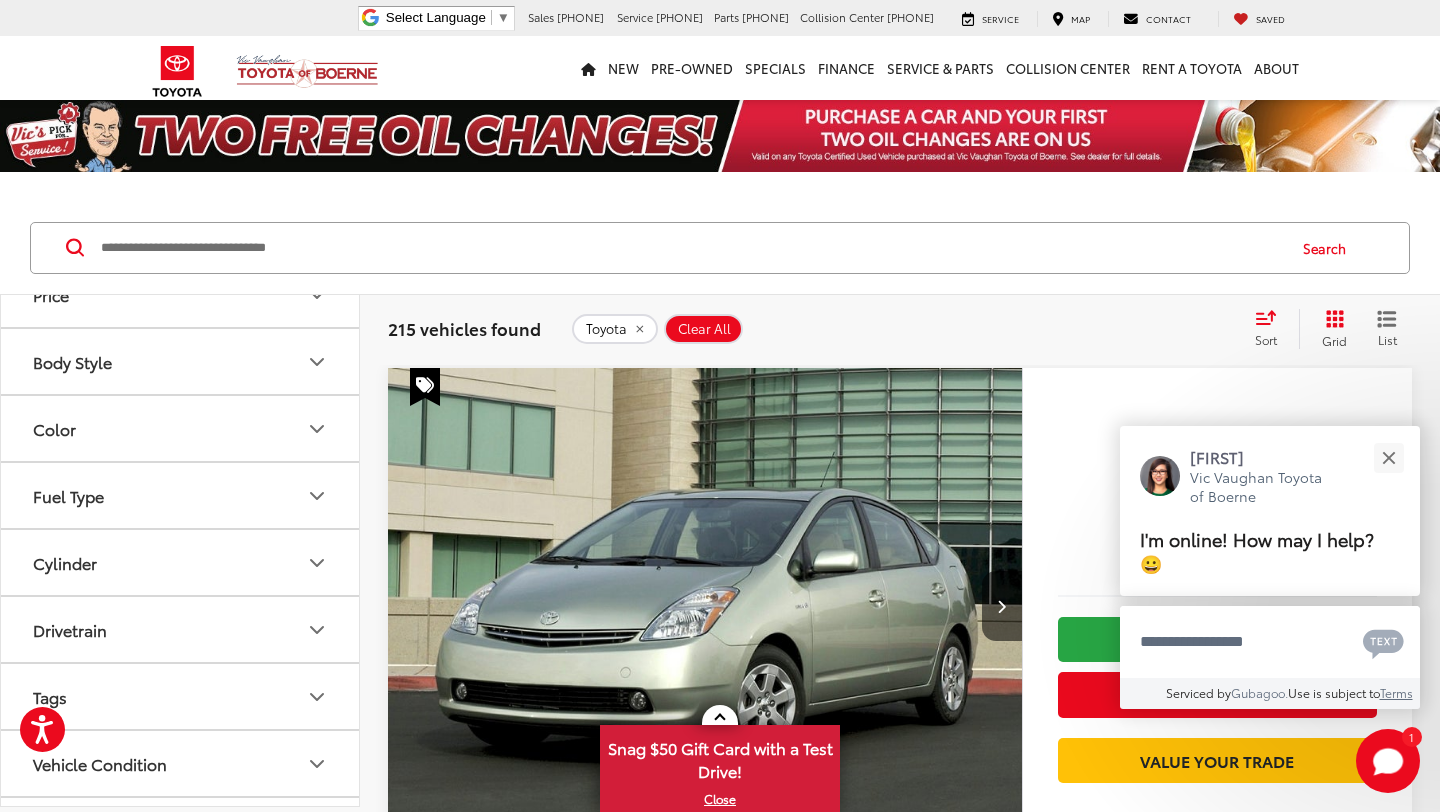 click on "RAV4 (31)" at bounding box center (180, 49) 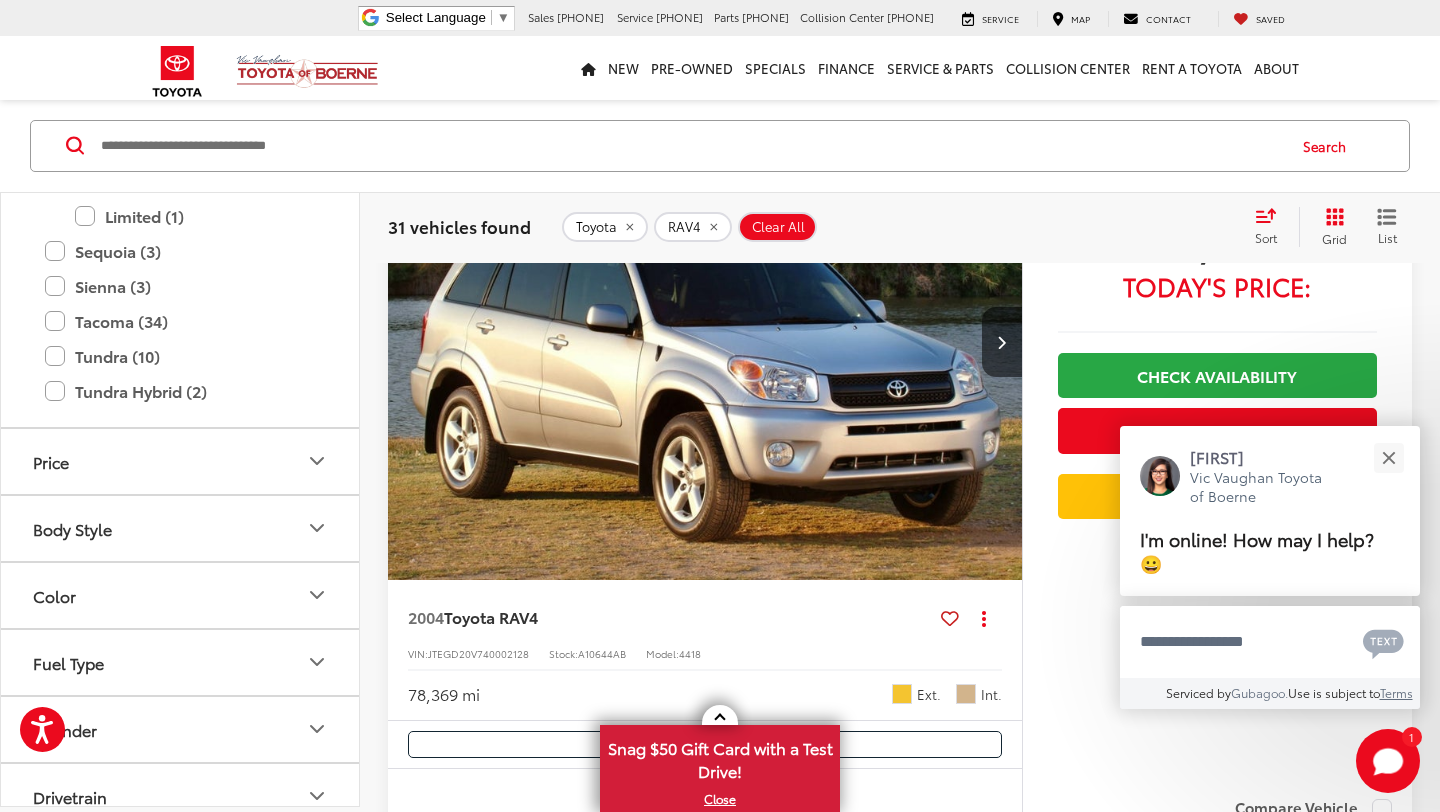scroll, scrollTop: 1065, scrollLeft: 0, axis: vertical 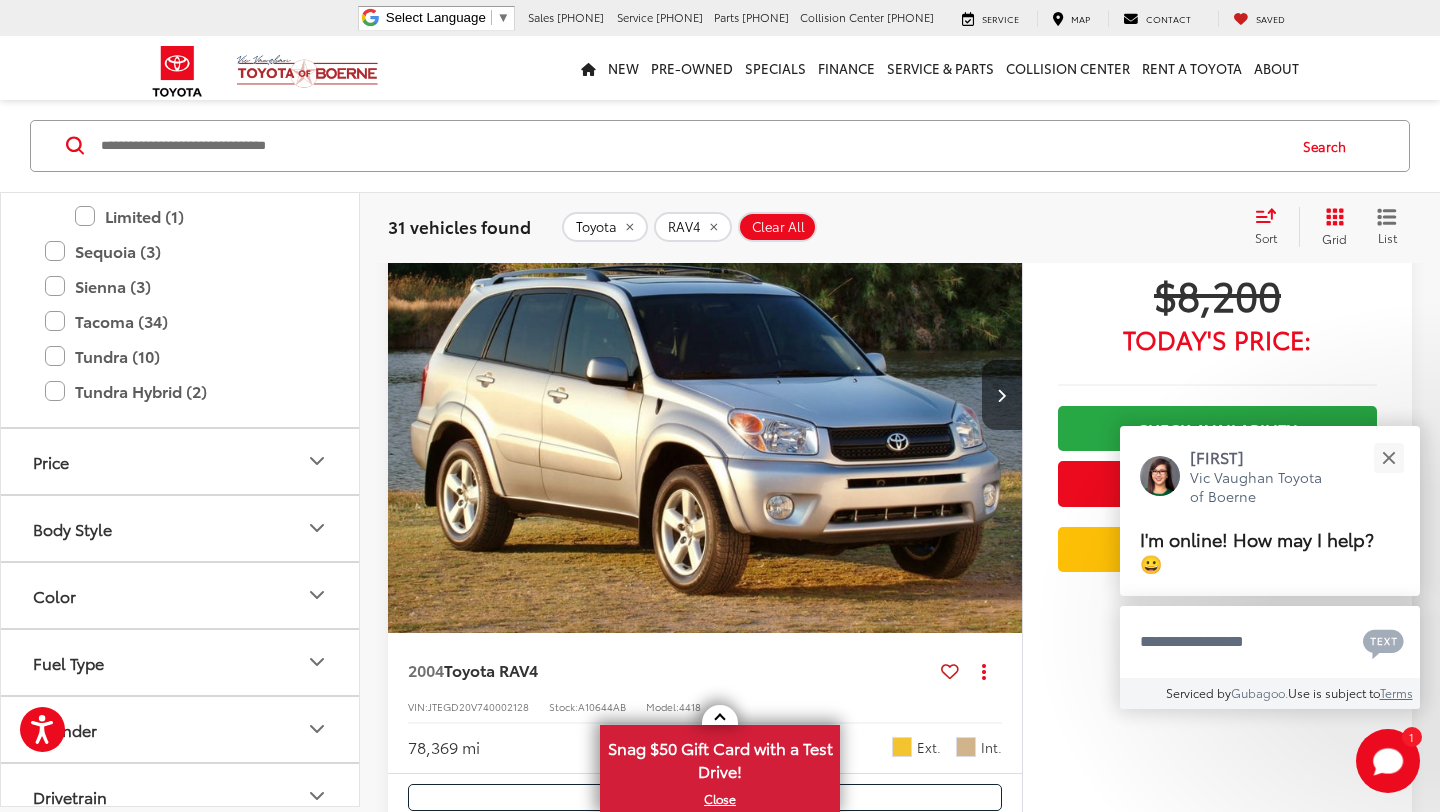 click at bounding box center (1002, 395) 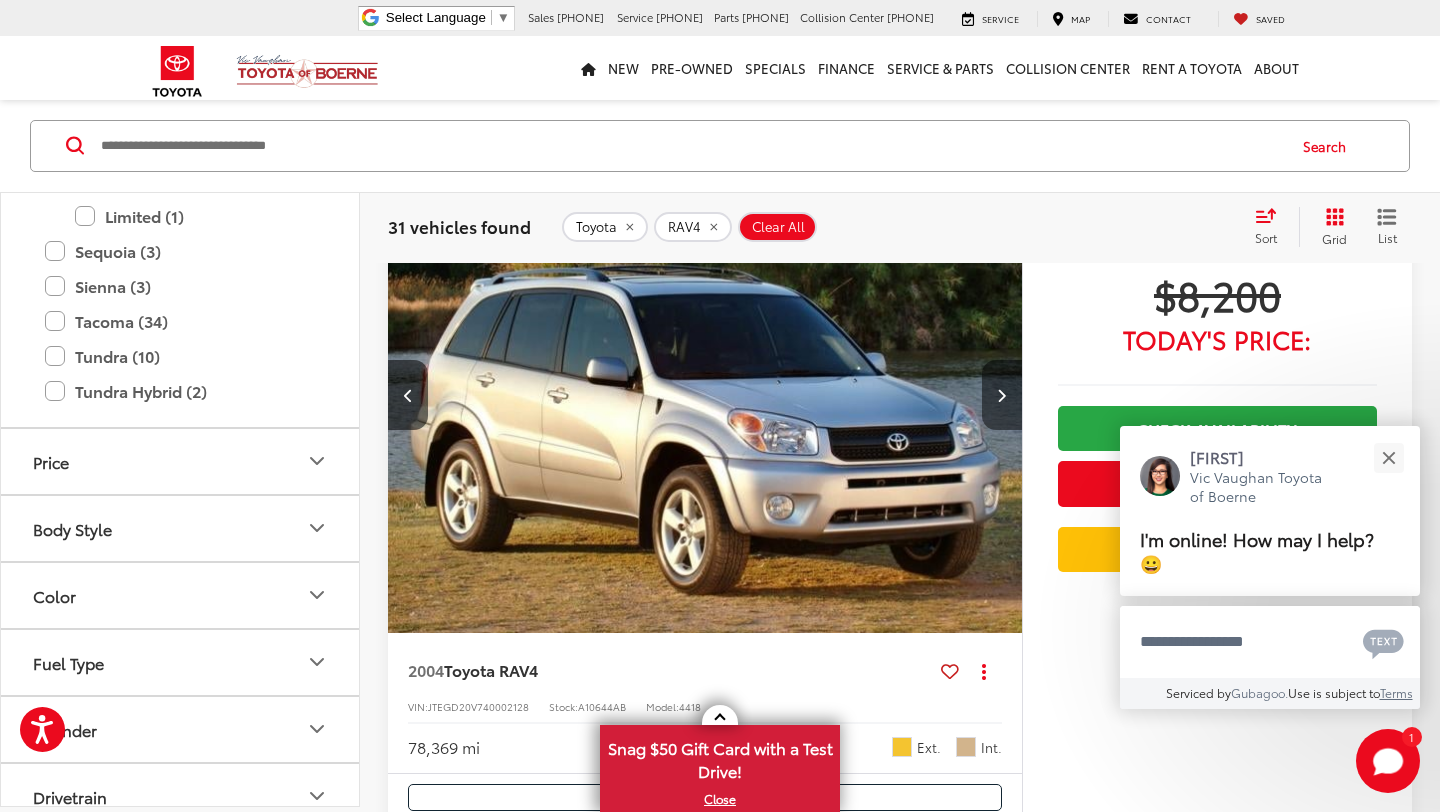 click at bounding box center [1002, 395] 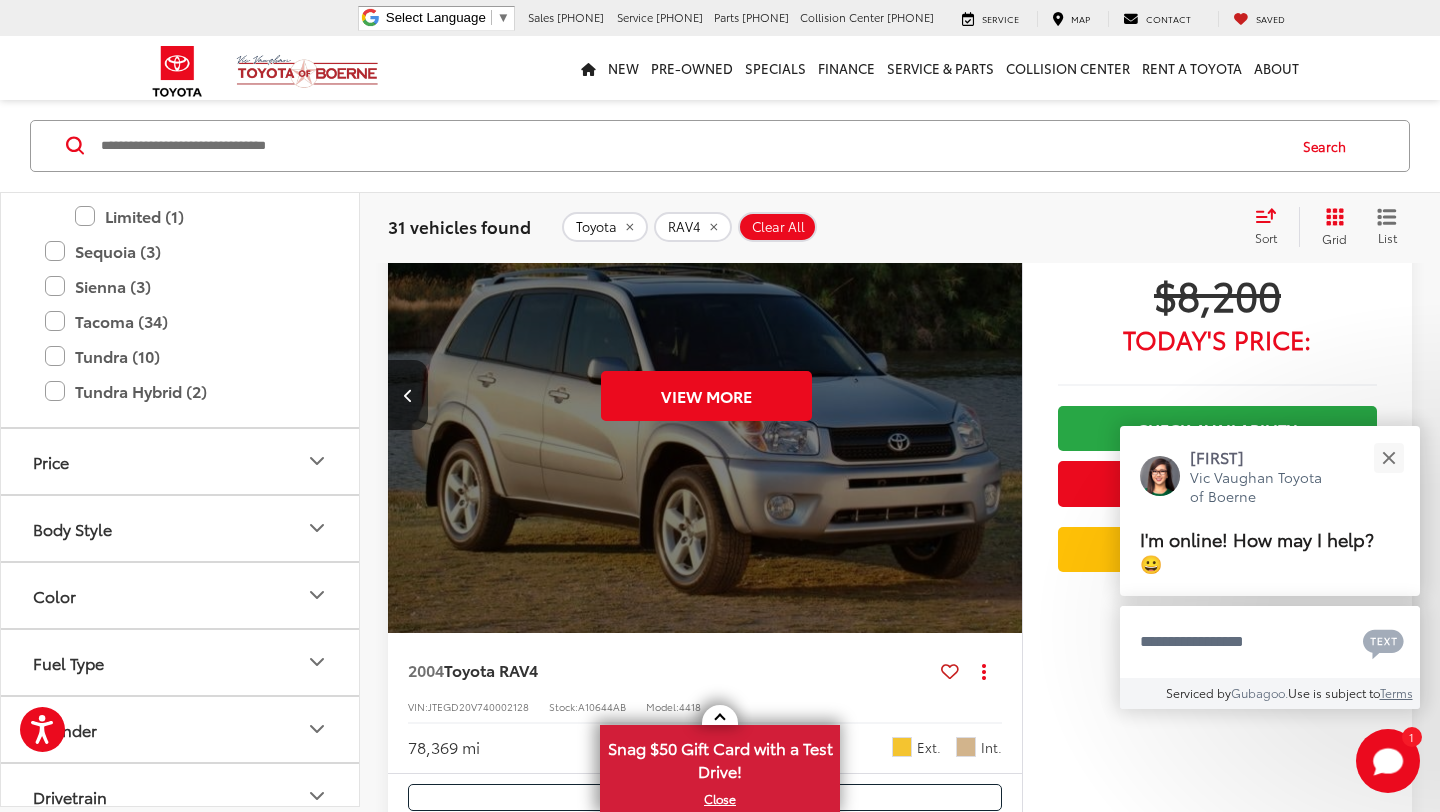 scroll, scrollTop: 0, scrollLeft: 1274, axis: horizontal 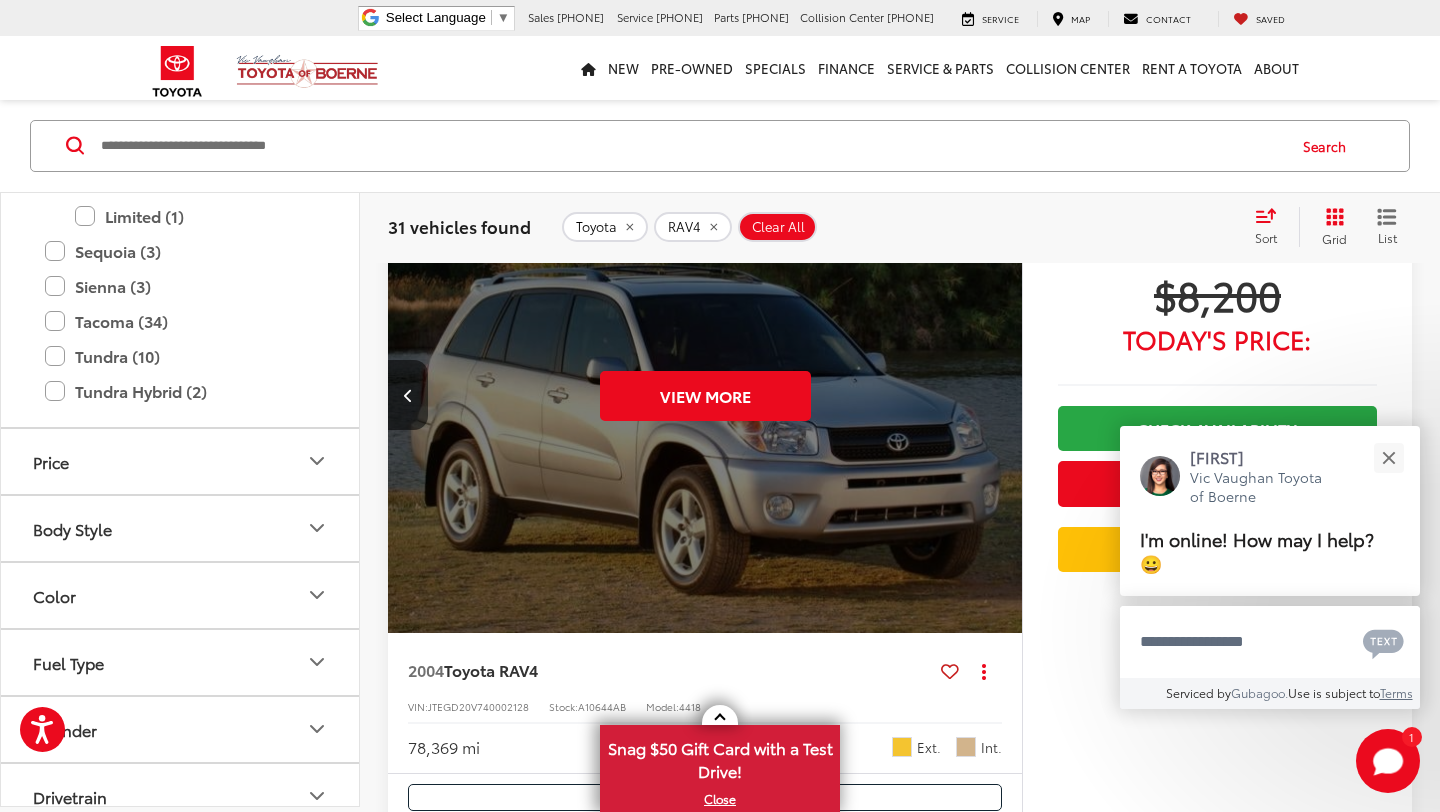 click on "View More" at bounding box center [705, 396] 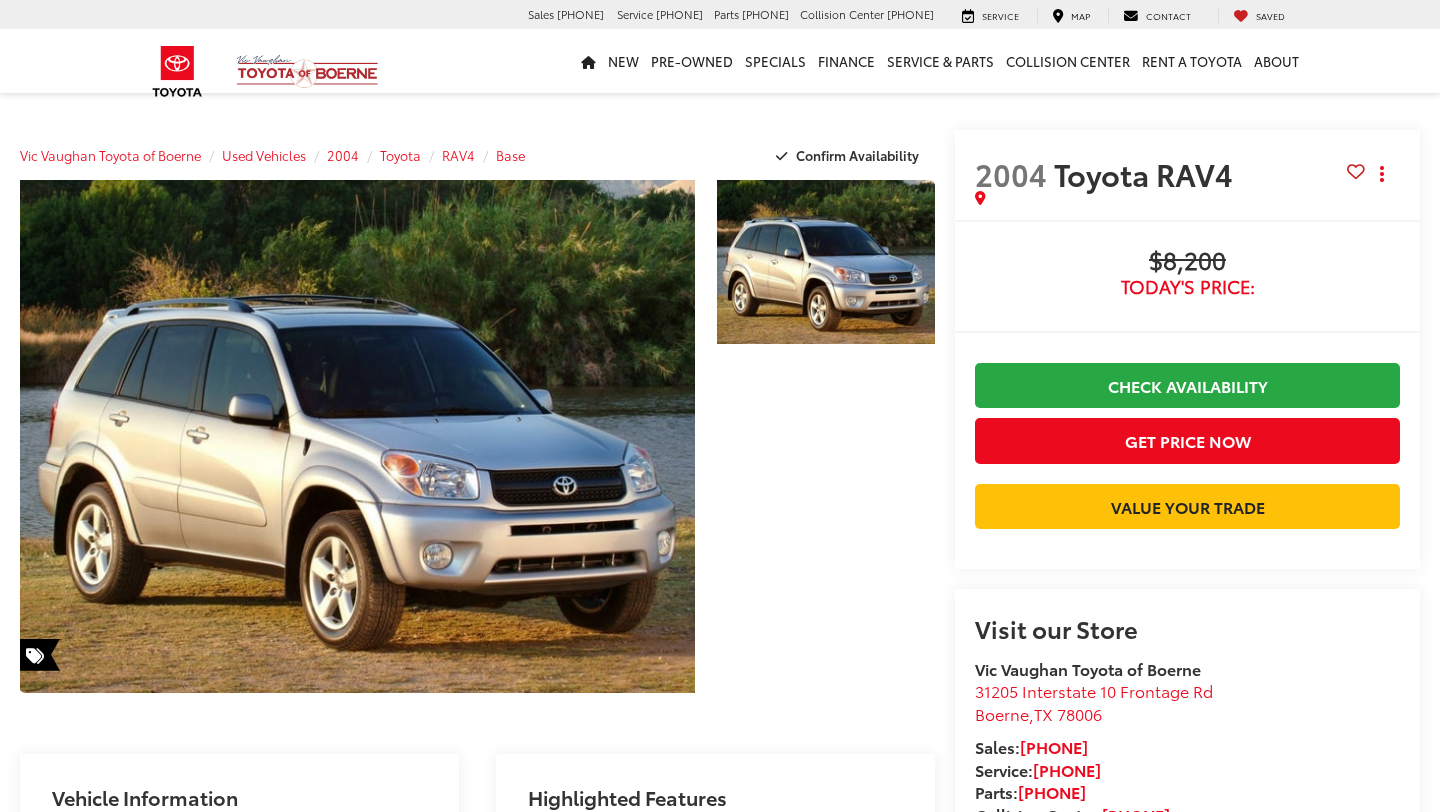 scroll, scrollTop: 0, scrollLeft: 0, axis: both 